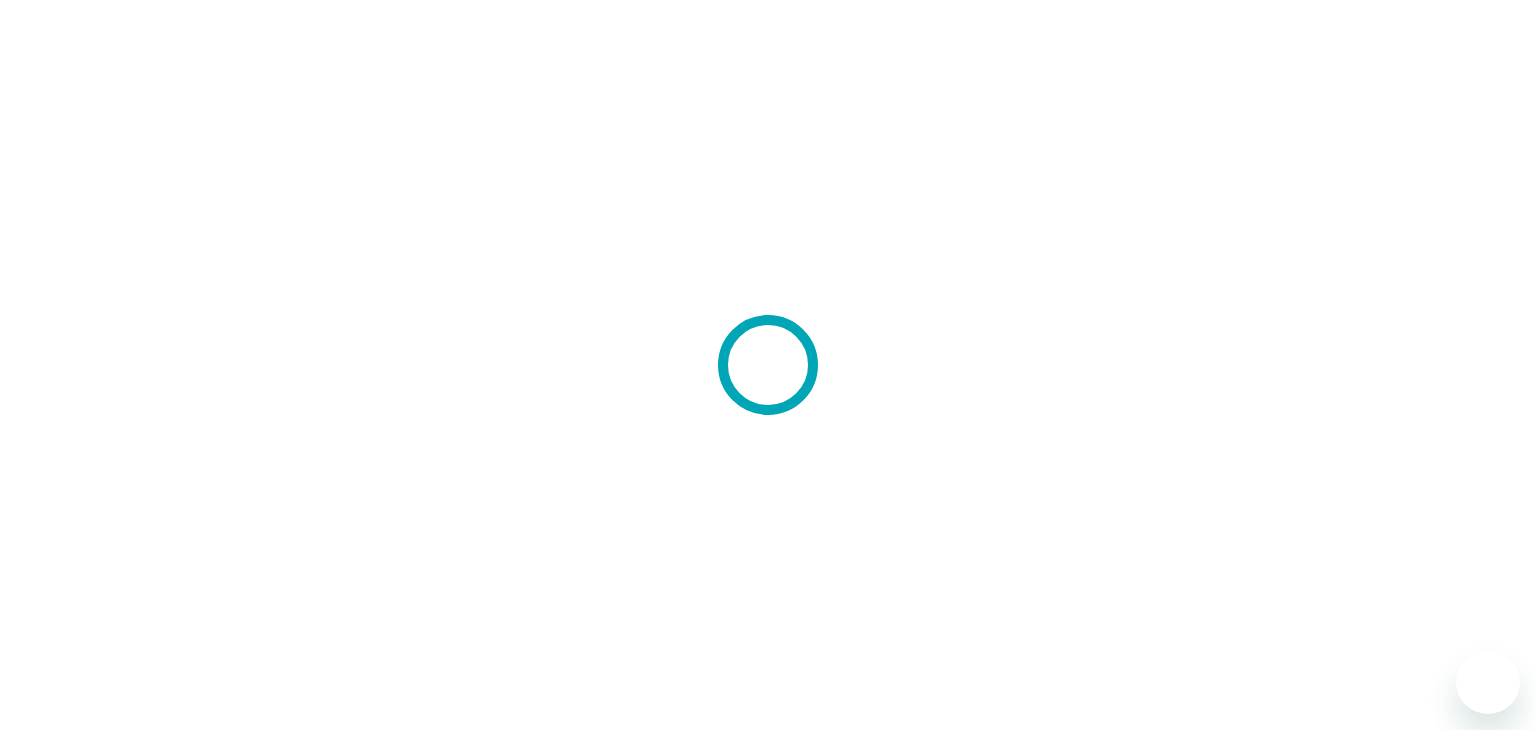 scroll, scrollTop: 0, scrollLeft: 0, axis: both 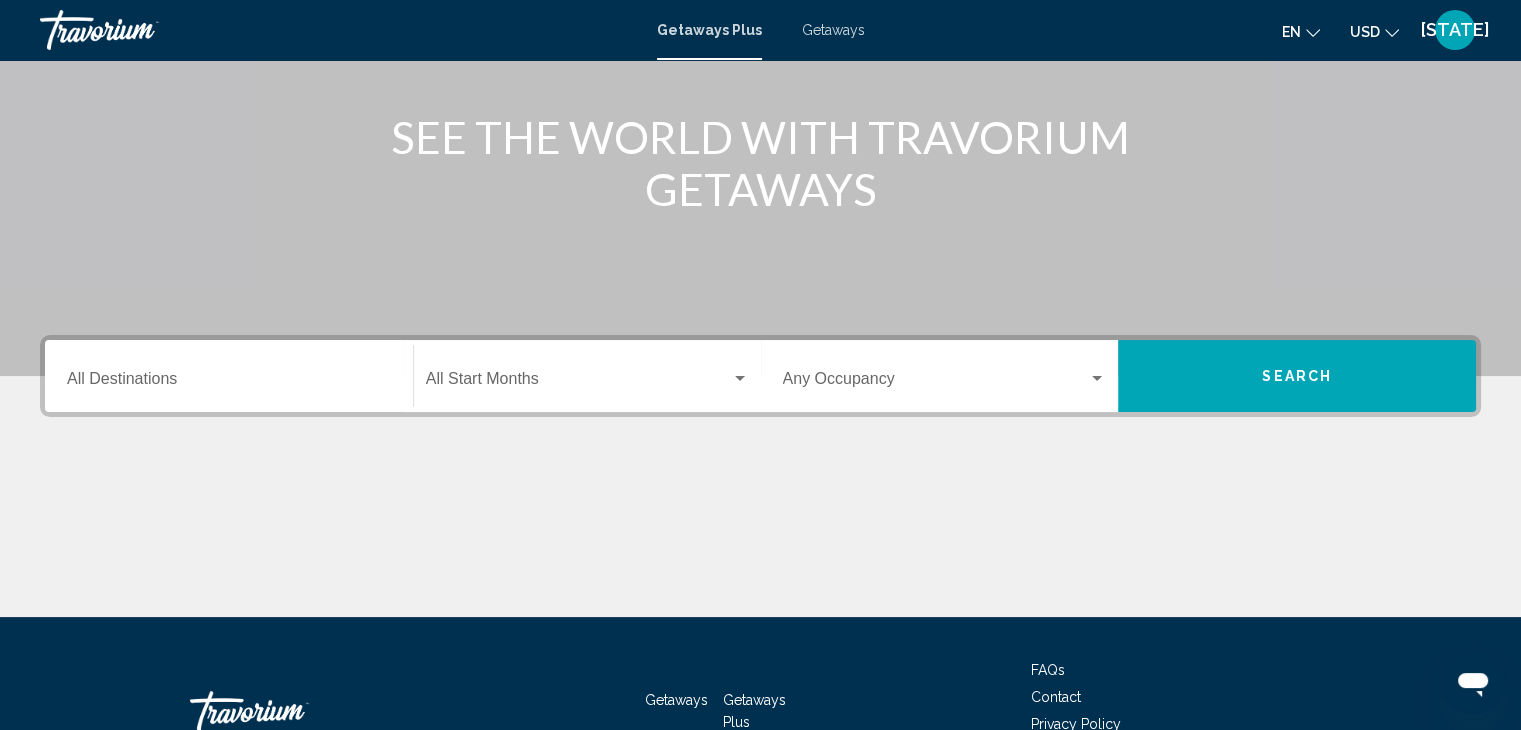 click on "Destination All Destinations" at bounding box center (229, 376) 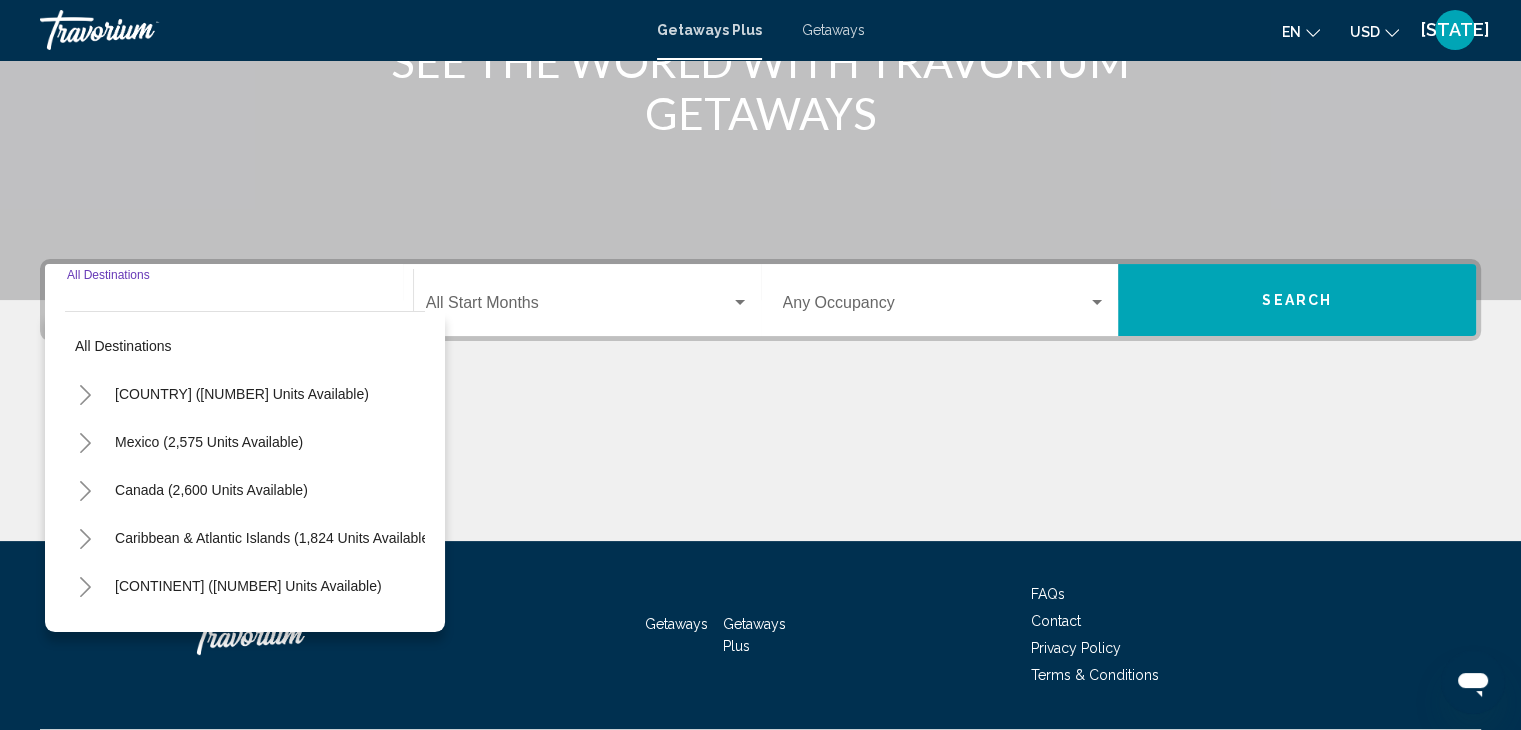 scroll, scrollTop: 356, scrollLeft: 0, axis: vertical 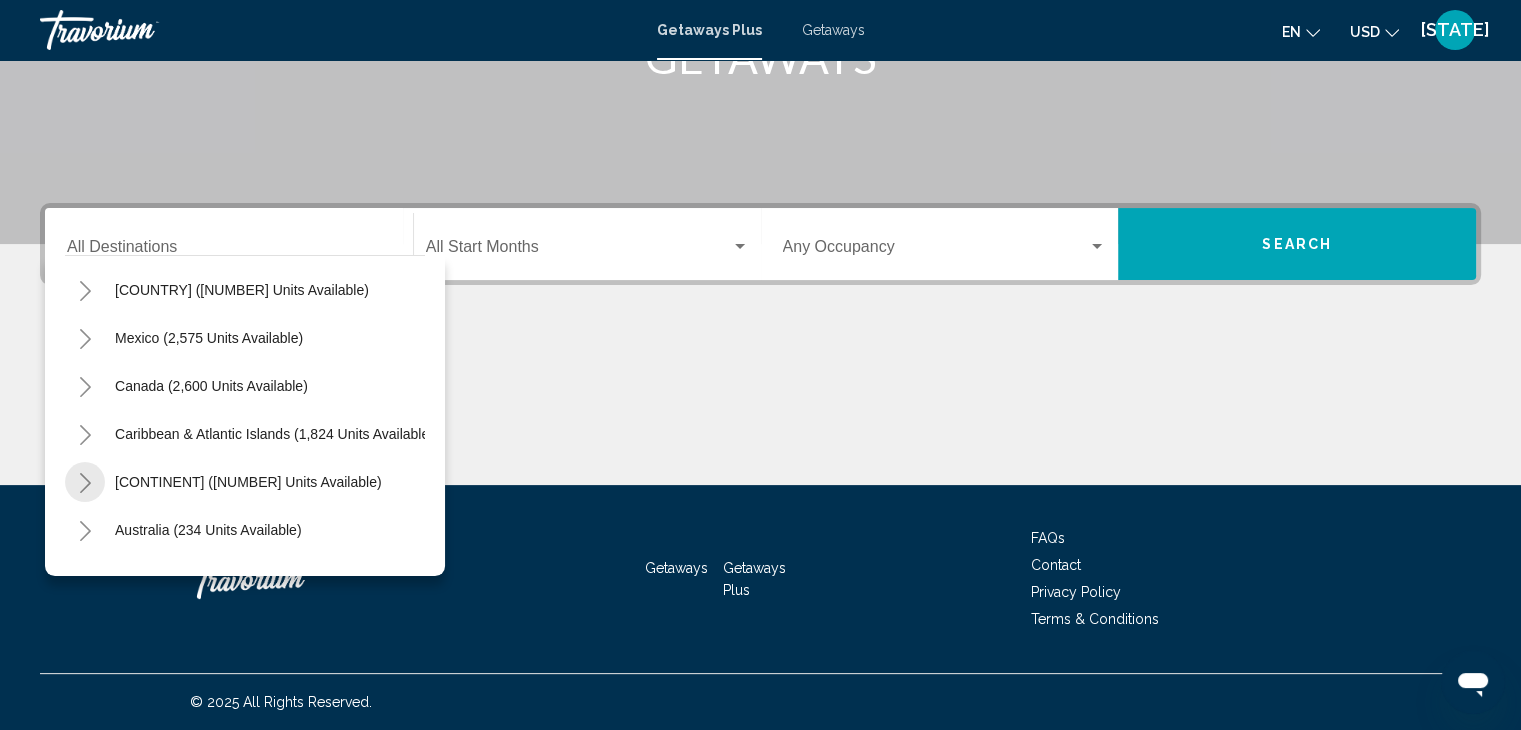click 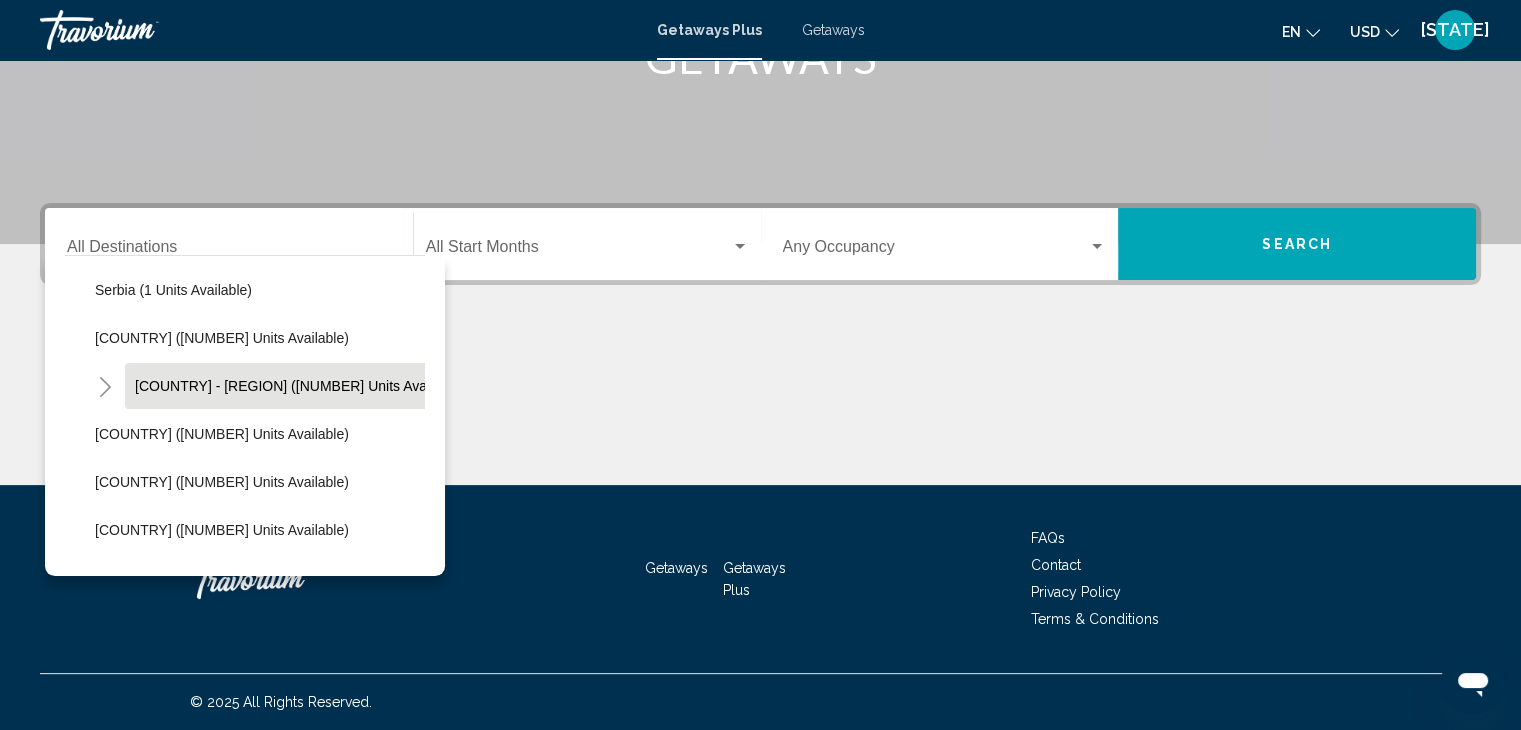 scroll, scrollTop: 720, scrollLeft: 0, axis: vertical 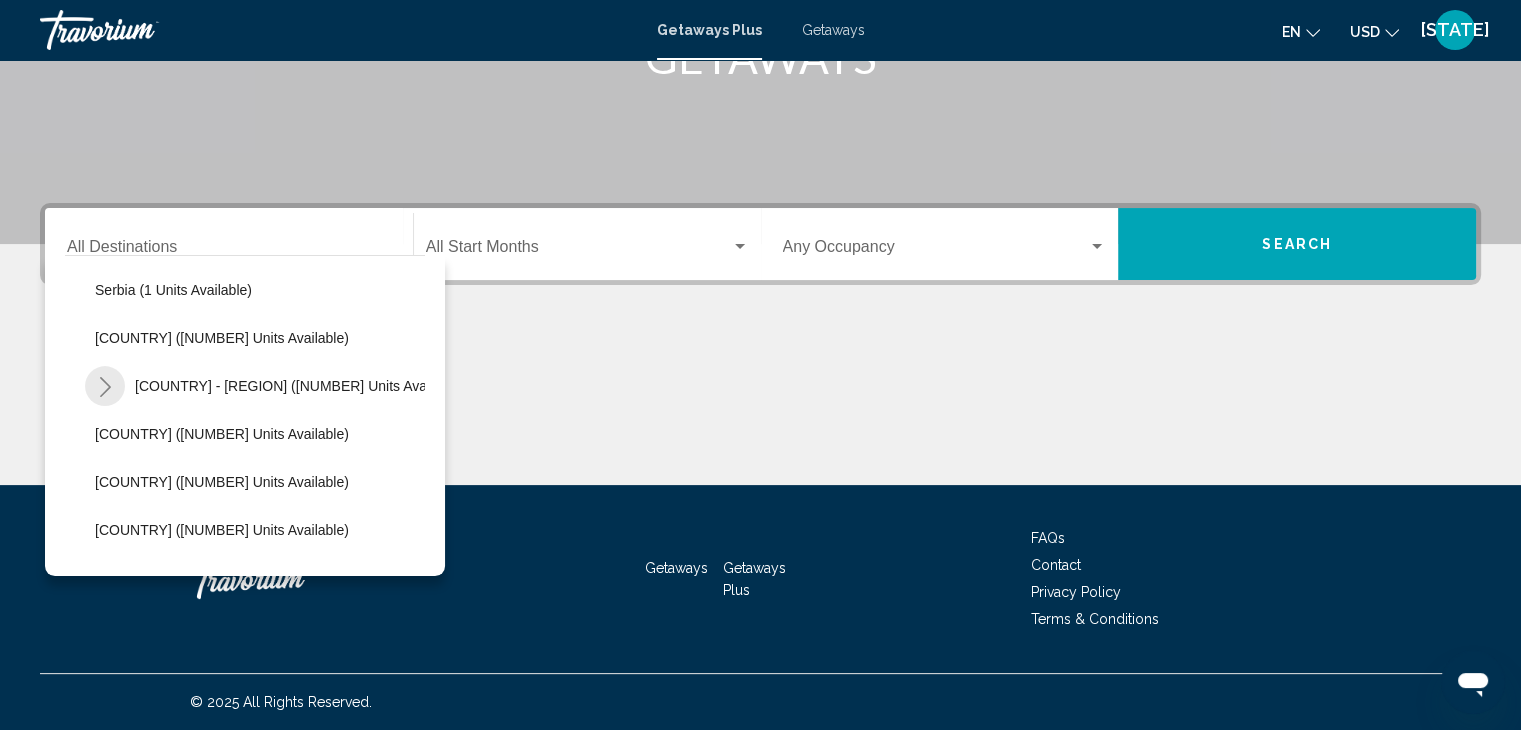 click 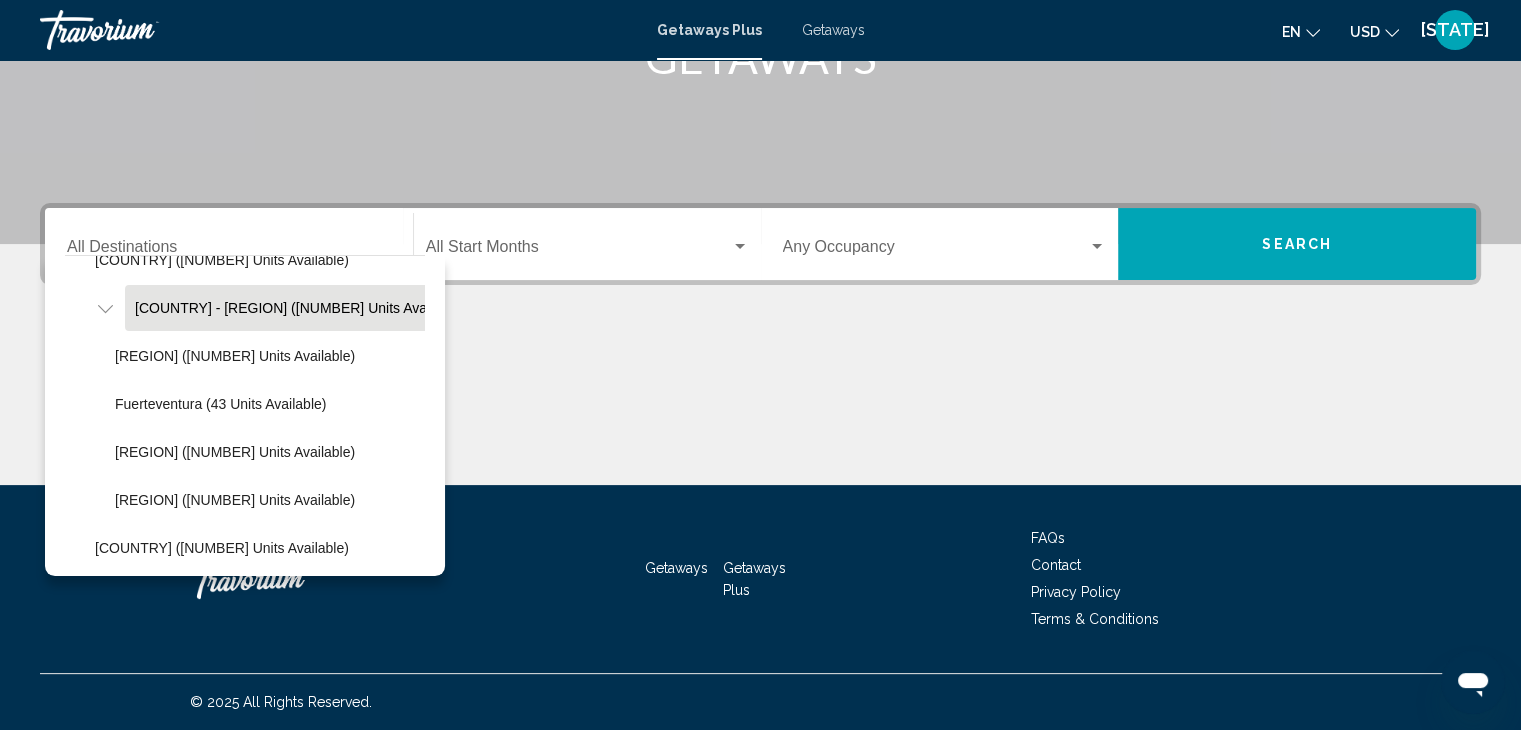 scroll, scrollTop: 796, scrollLeft: 0, axis: vertical 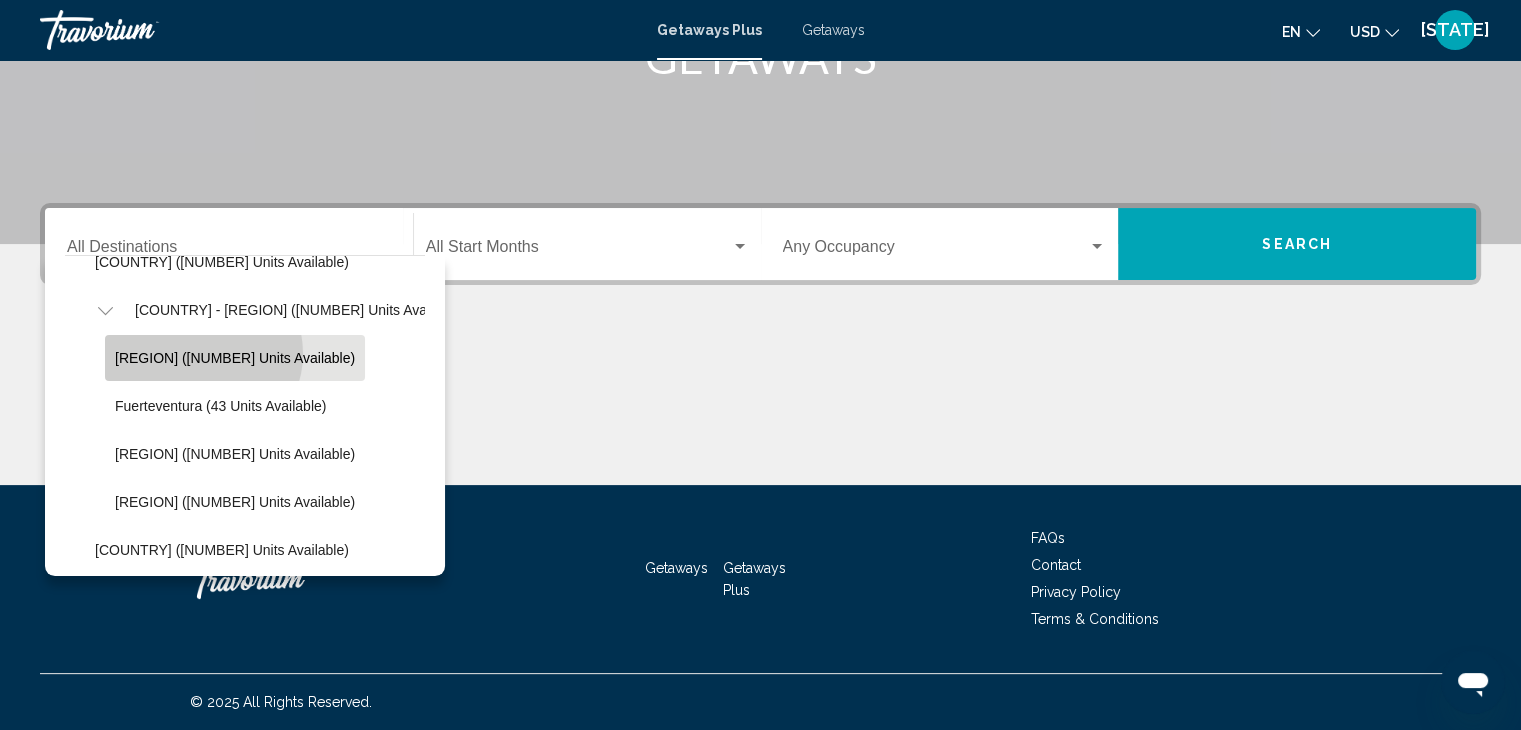 click on "[REGION] ([NUMBER] units available)" 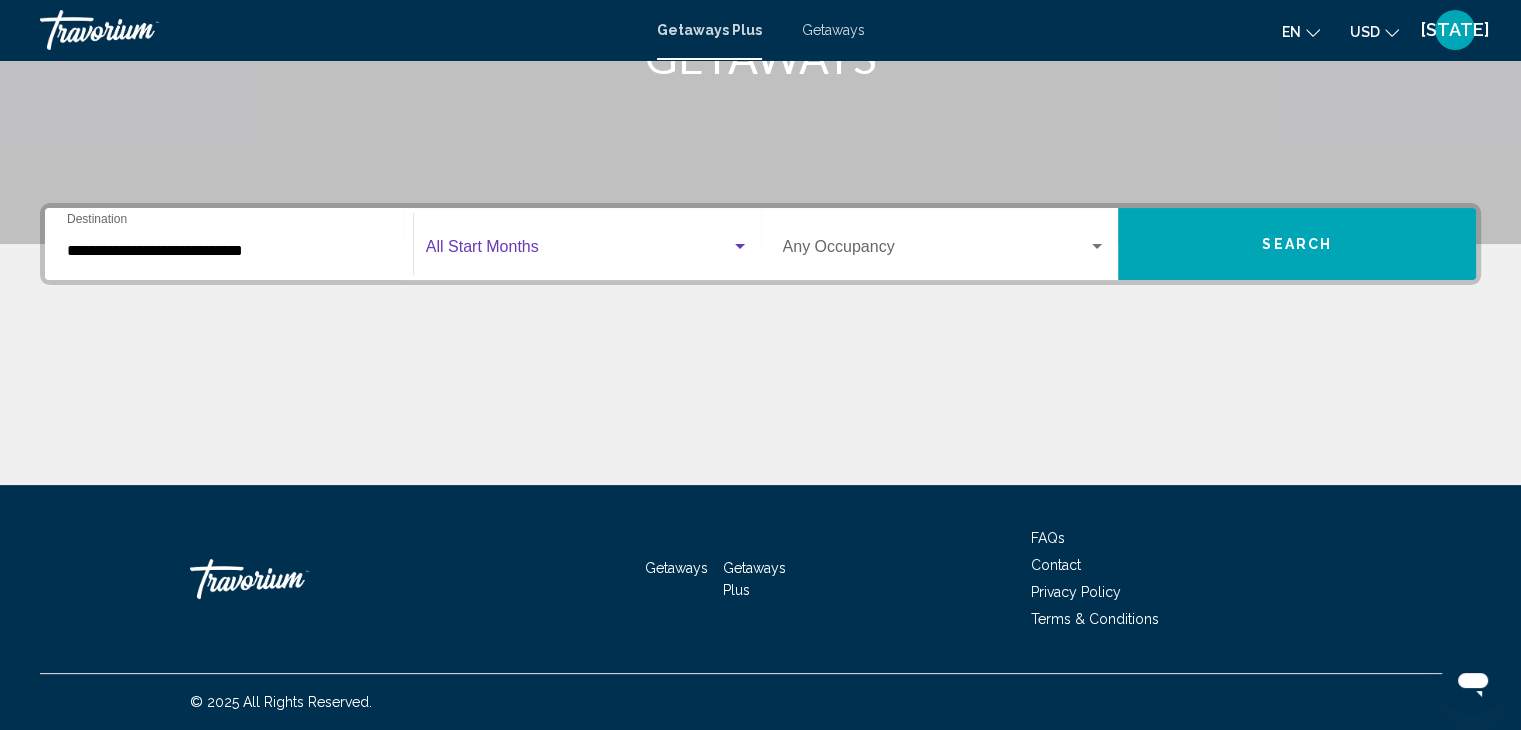 click at bounding box center [578, 251] 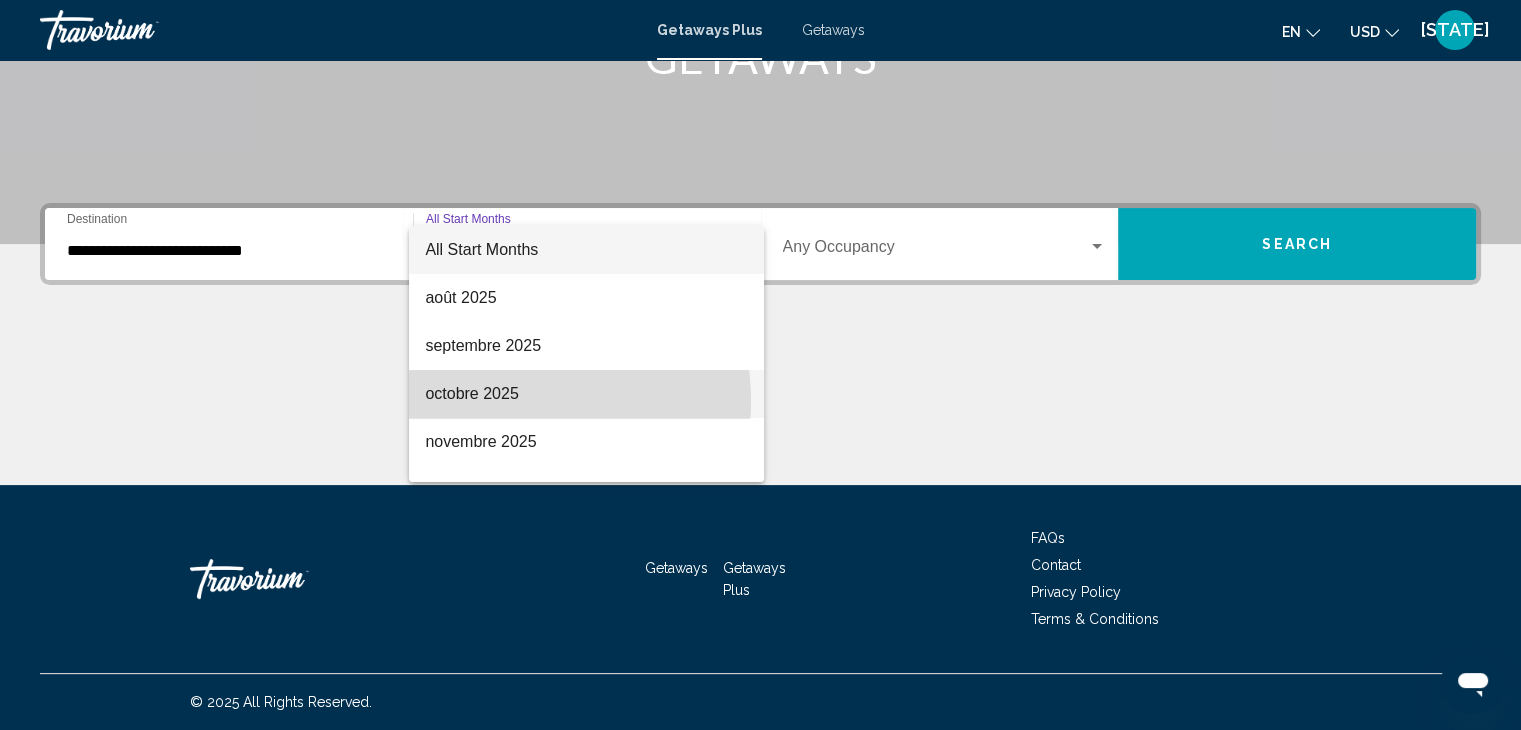 click on "octobre 2025" at bounding box center (586, 394) 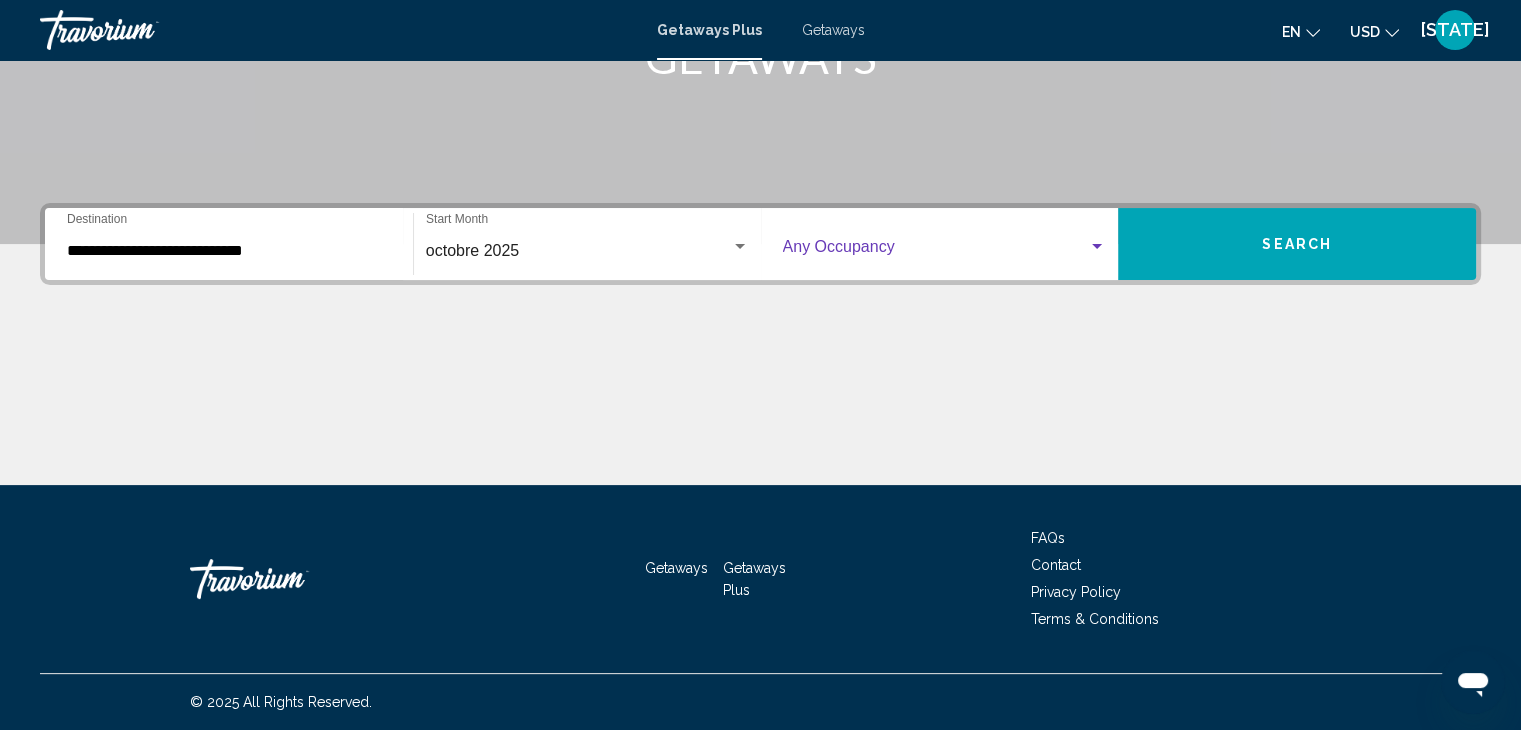 click at bounding box center [936, 251] 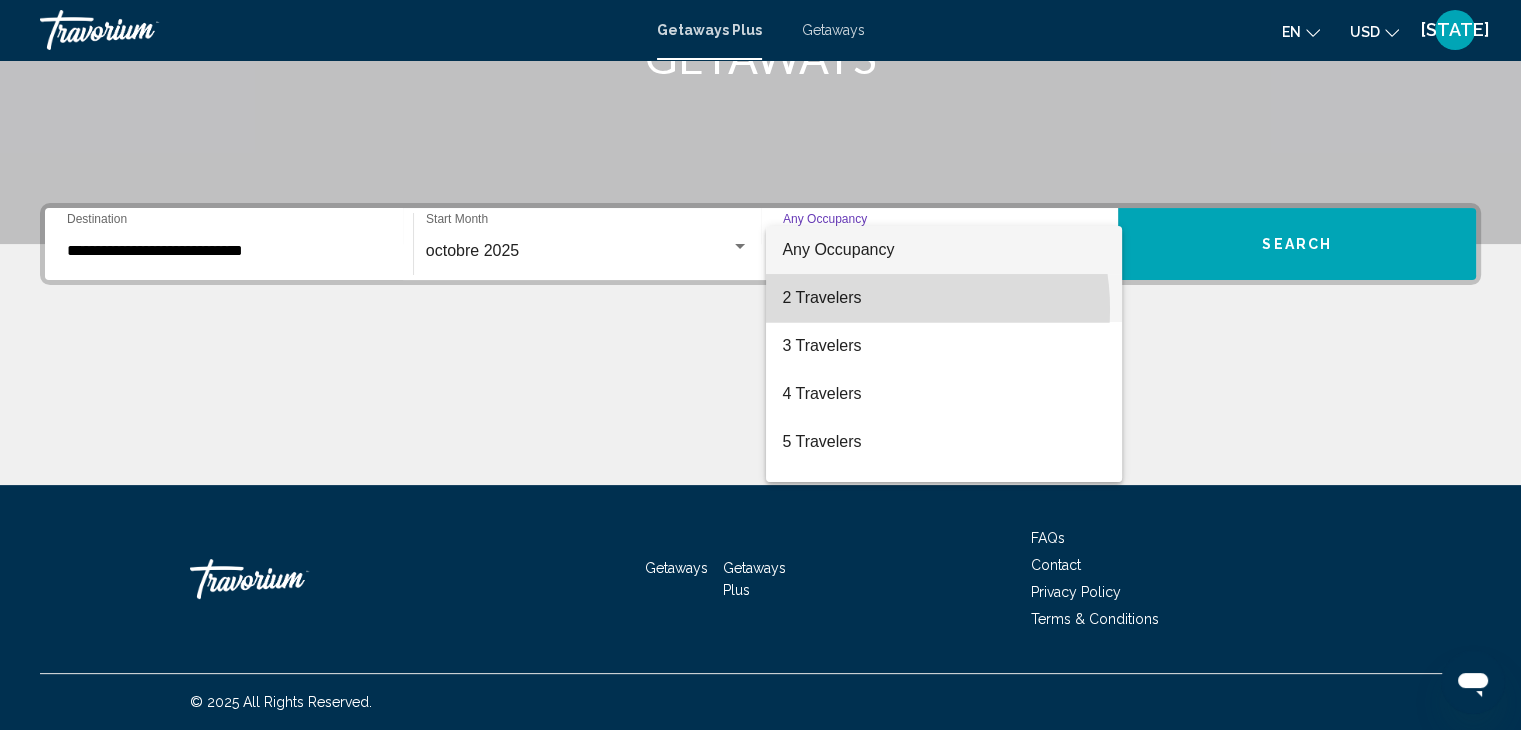 click on "2 Travelers" at bounding box center (944, 298) 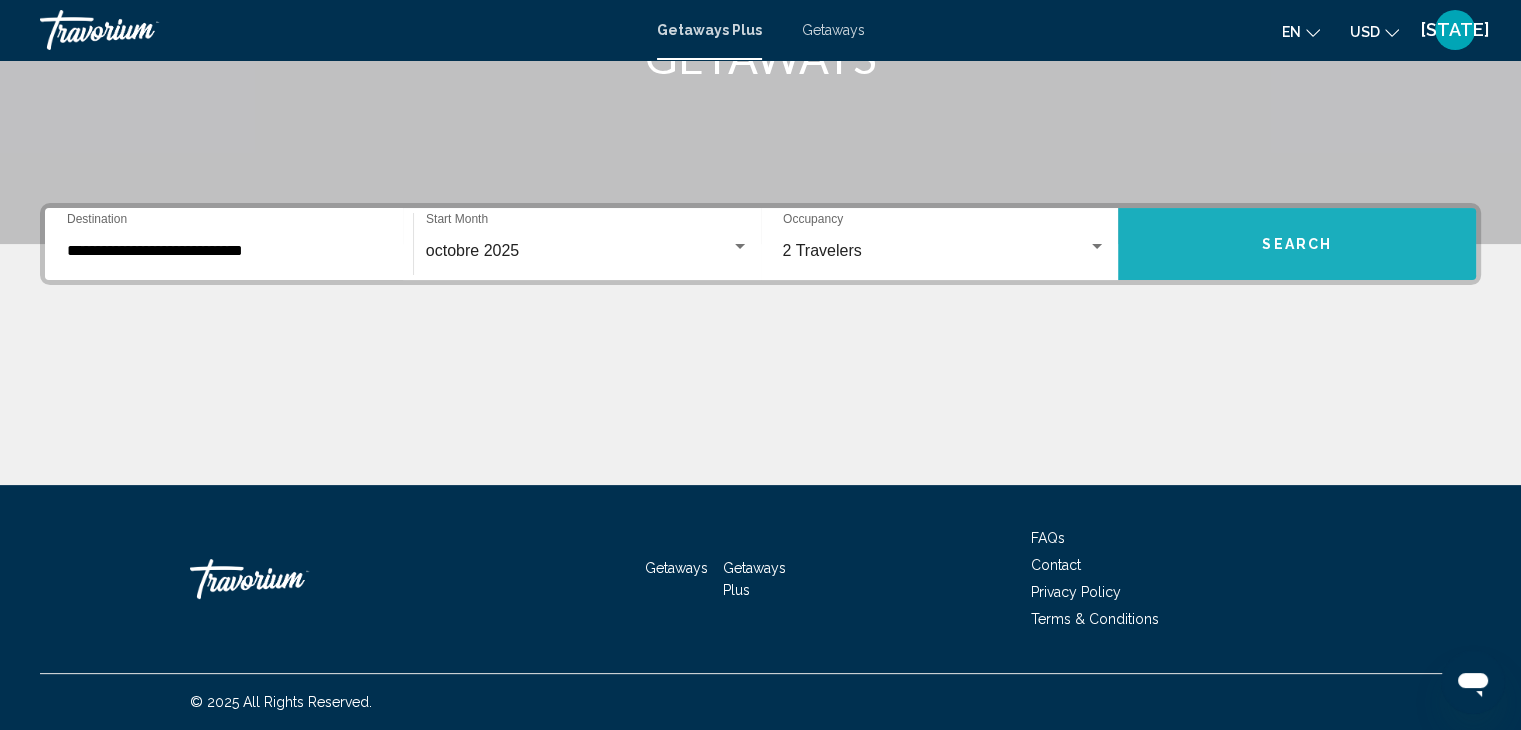 click on "Search" at bounding box center [1297, 244] 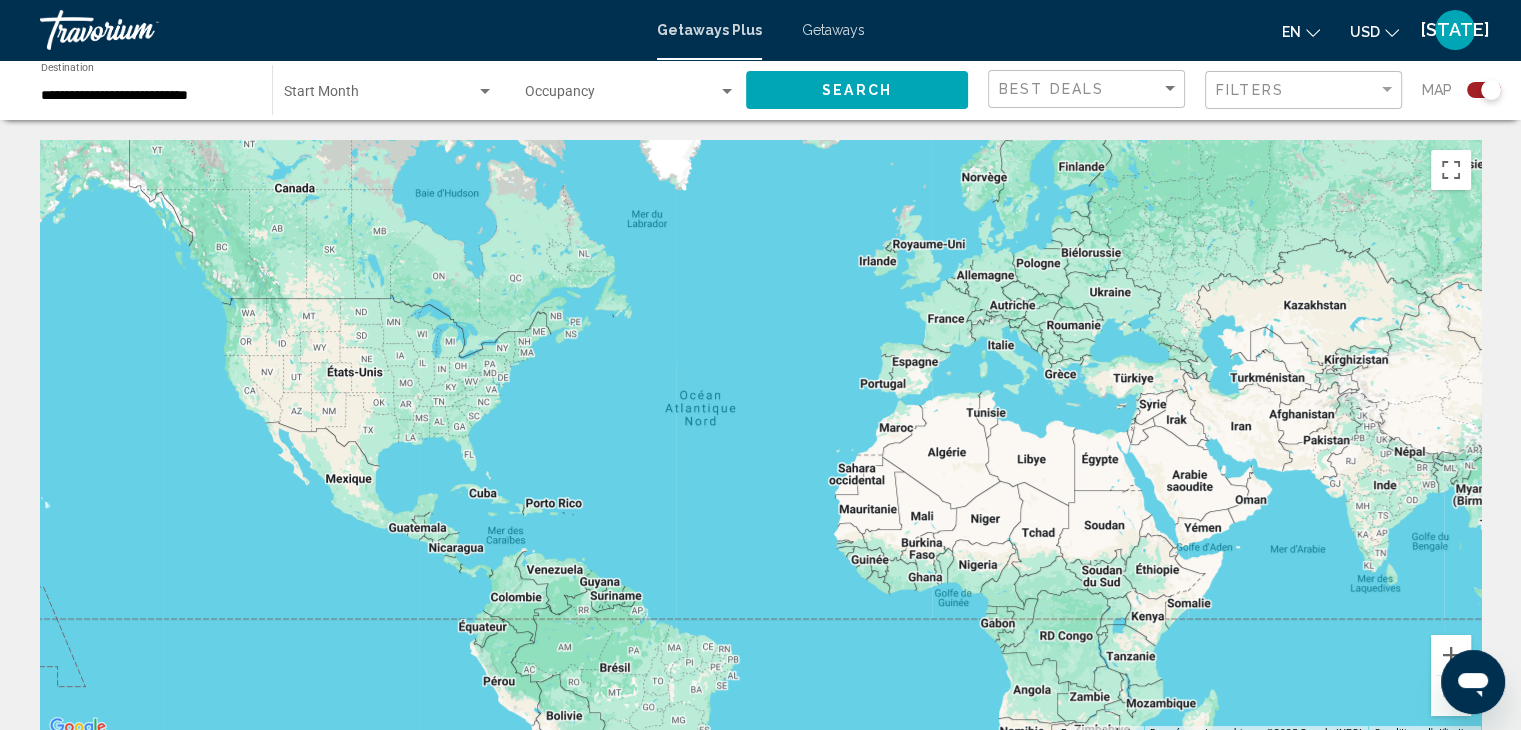 click 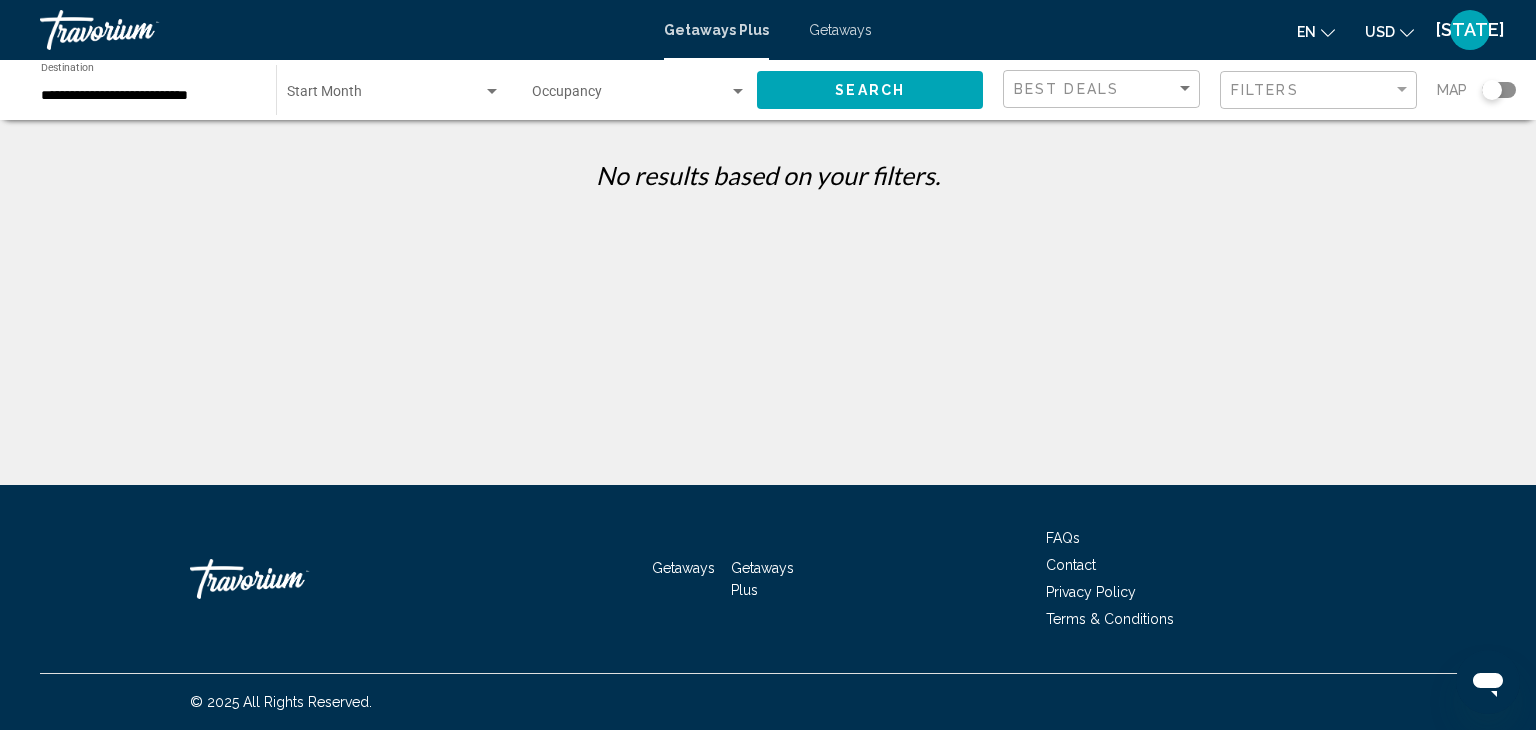 click on "Start Month All Start Months" 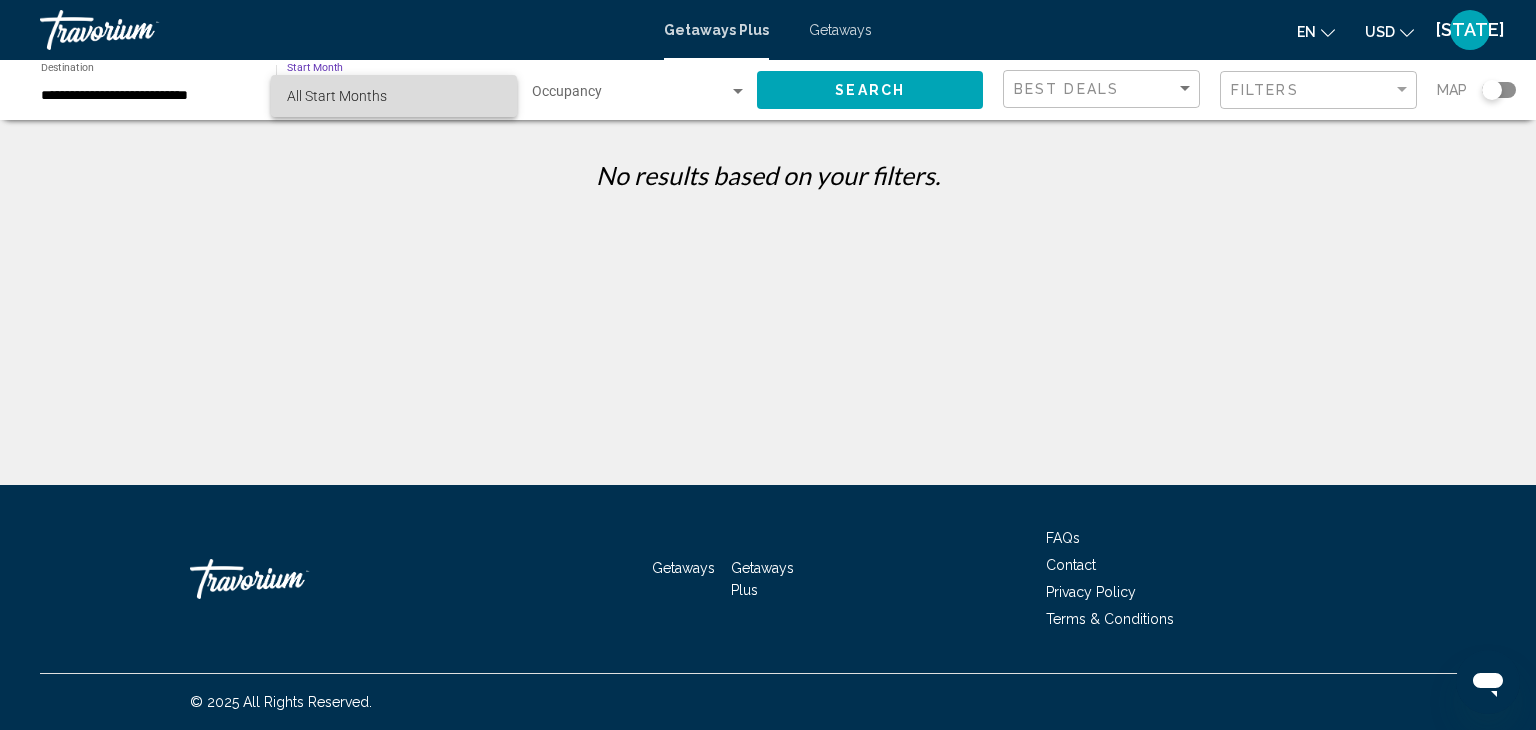 click on "All Start Months" at bounding box center [337, 96] 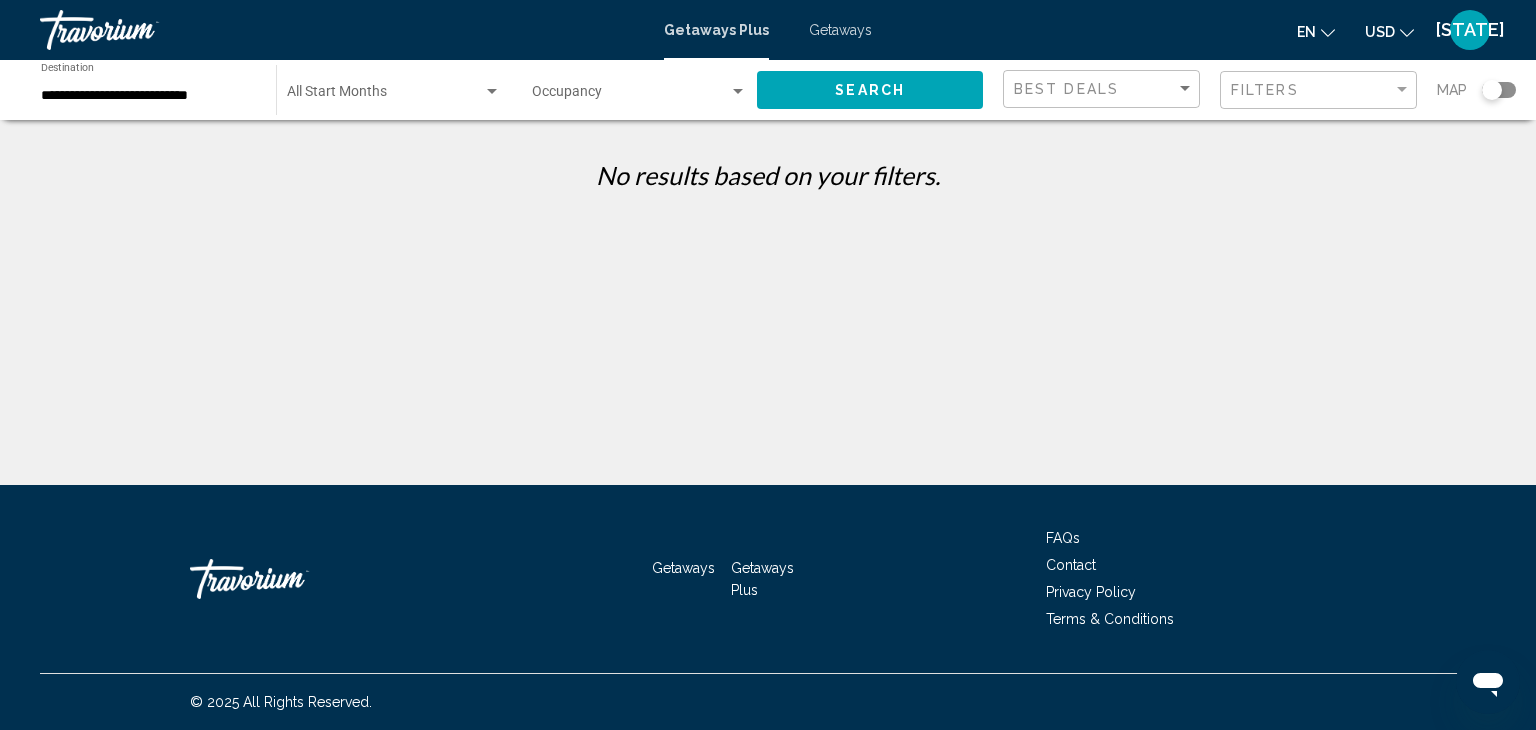 click on "Occupancy Any Occupancy" 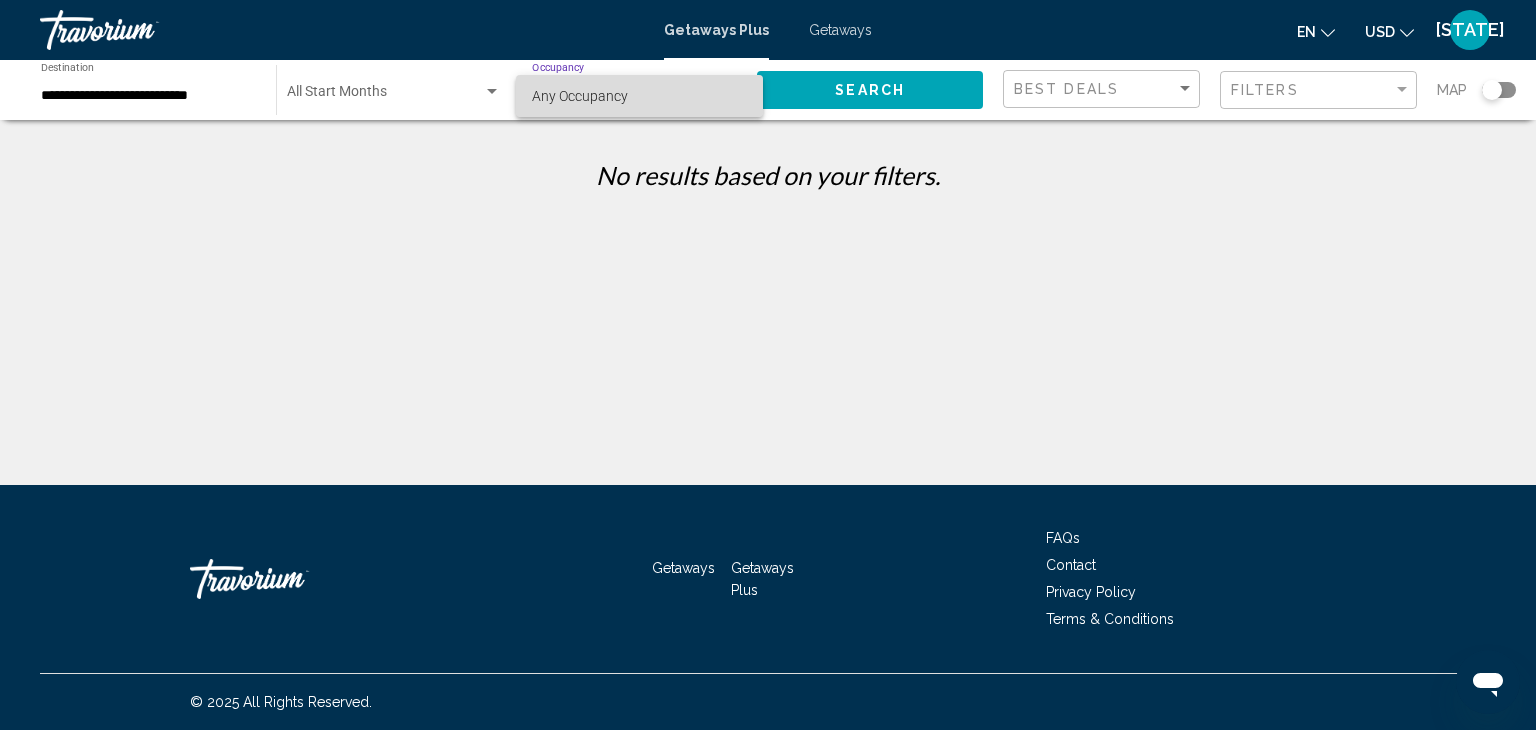click on "Any Occupancy" at bounding box center (580, 96) 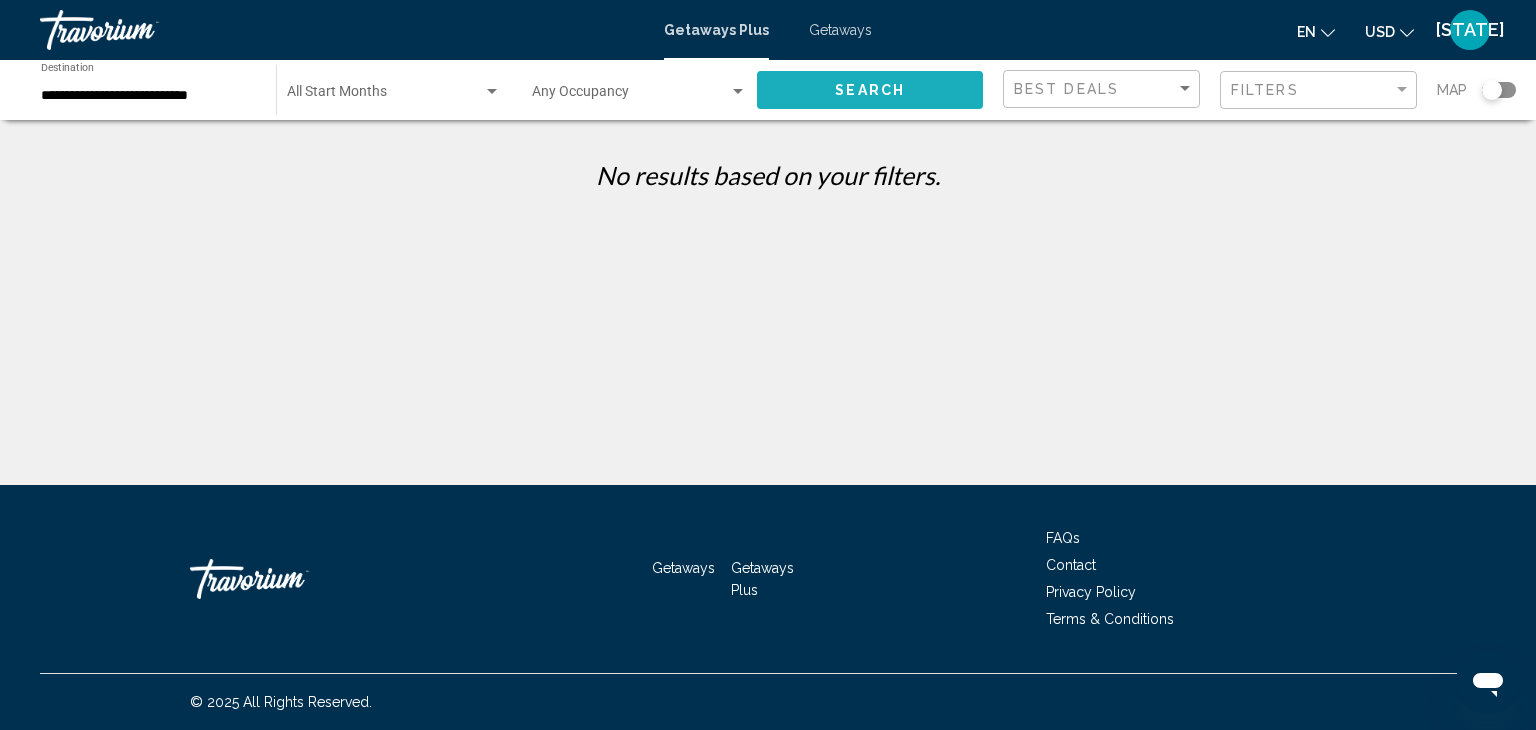 click on "Search" 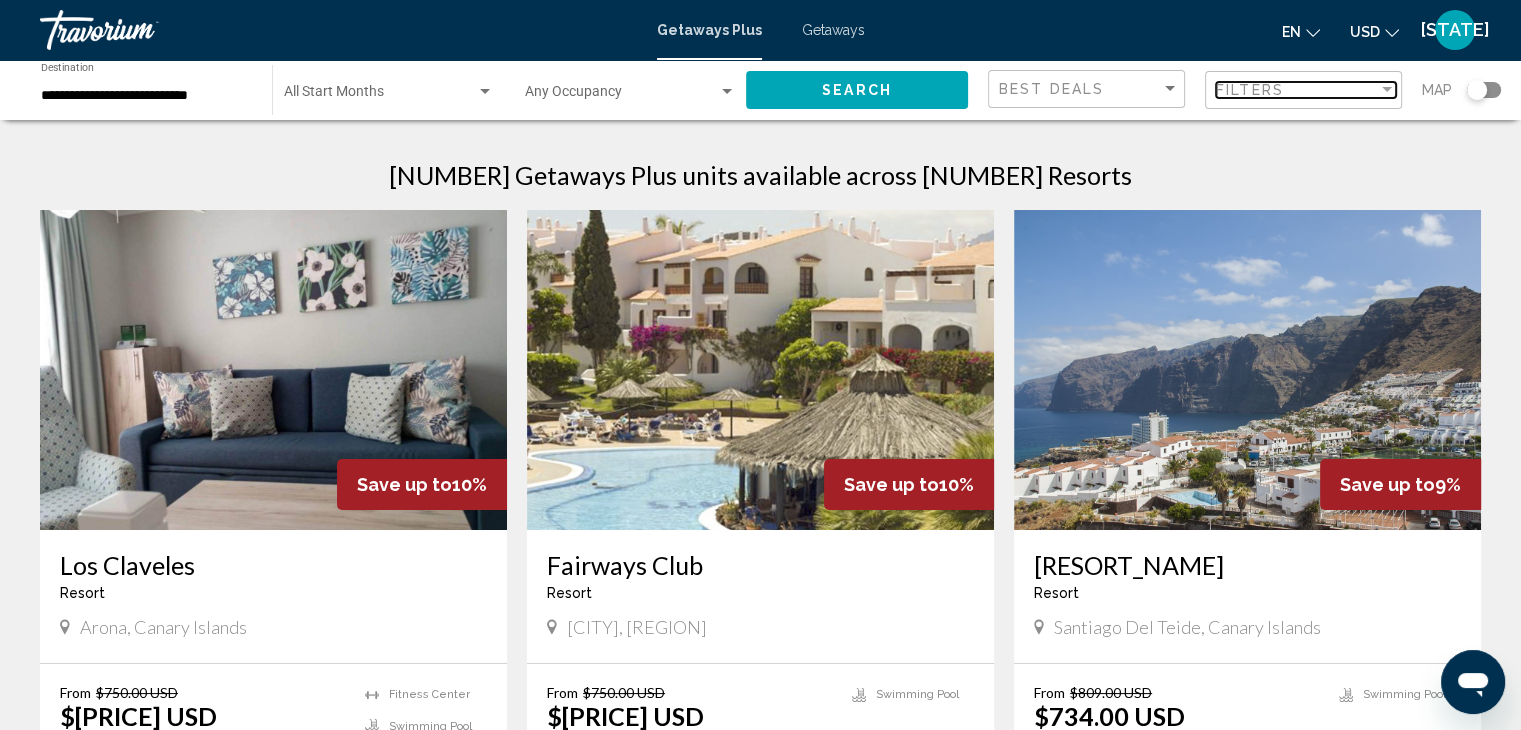 click on "Filters" at bounding box center (1297, 90) 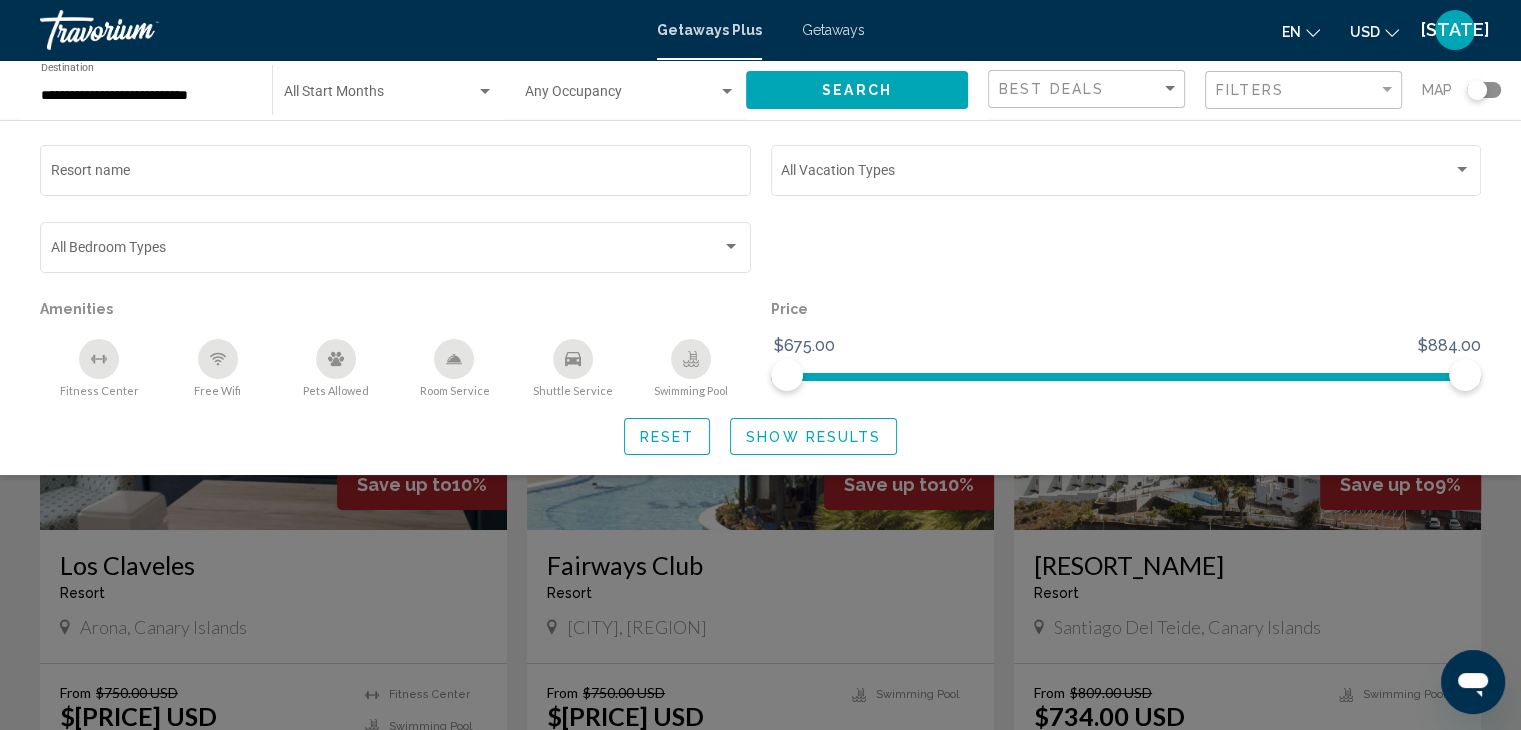 click on "Occupancy Any Occupancy" 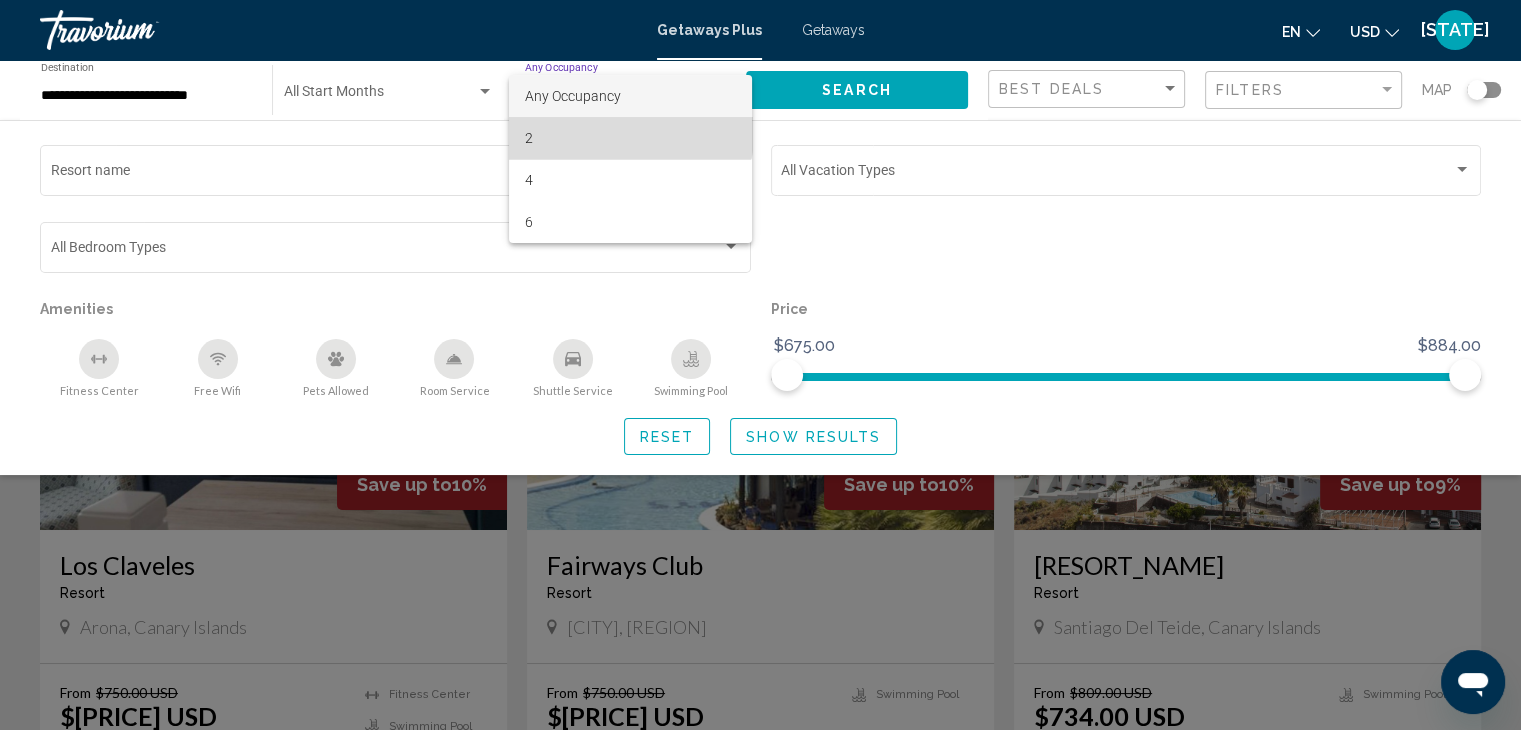 click on "2" at bounding box center (630, 138) 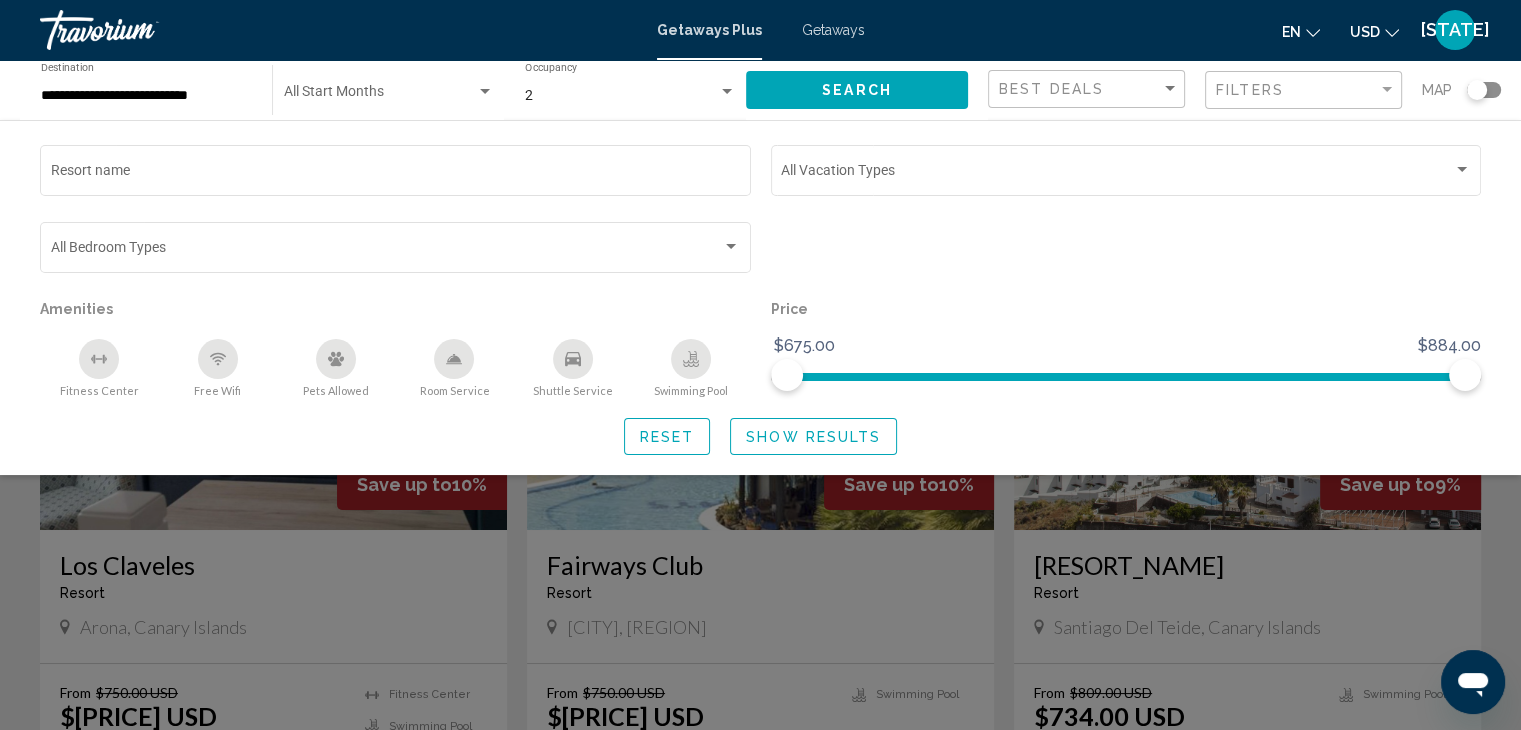 click on "Start Month All Start Months" 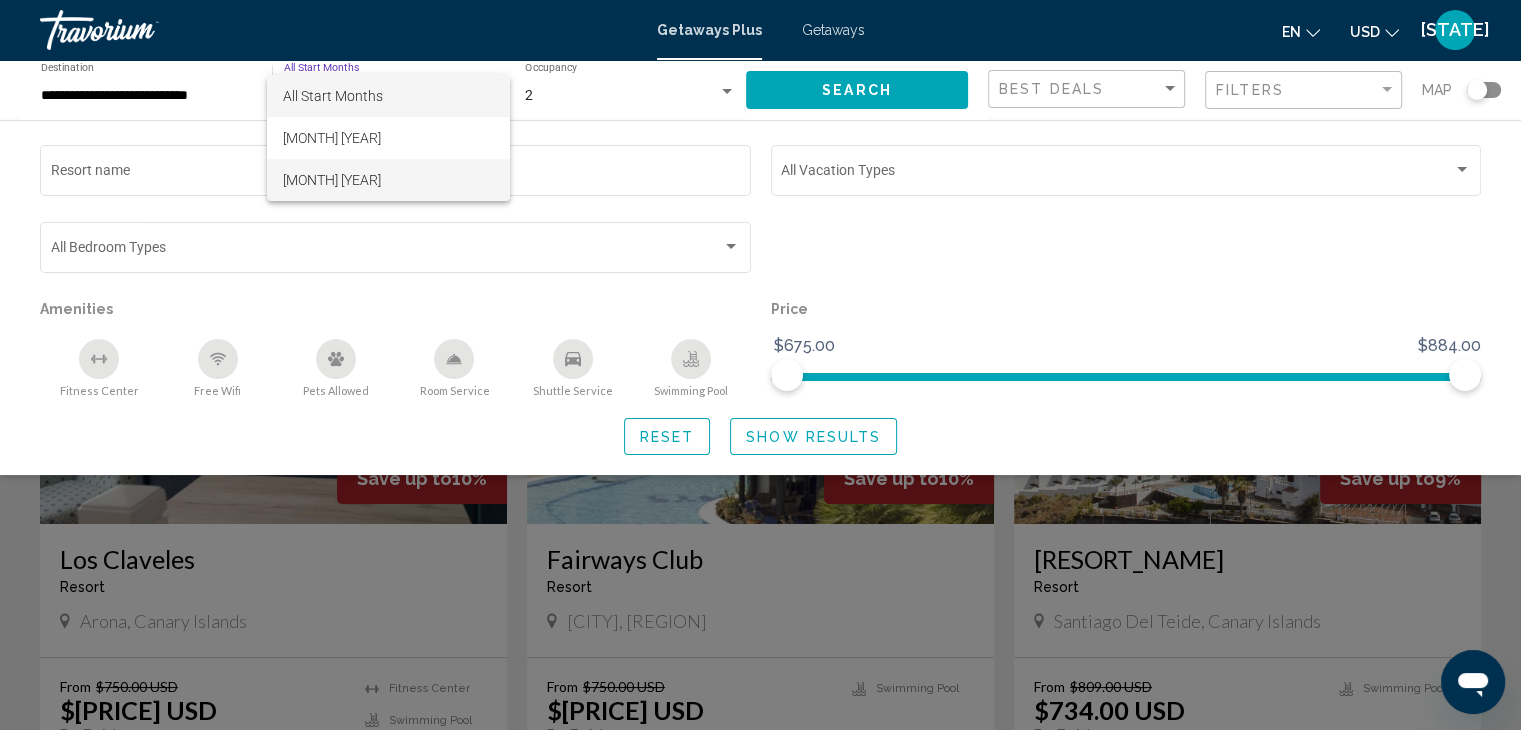 scroll, scrollTop: 0, scrollLeft: 0, axis: both 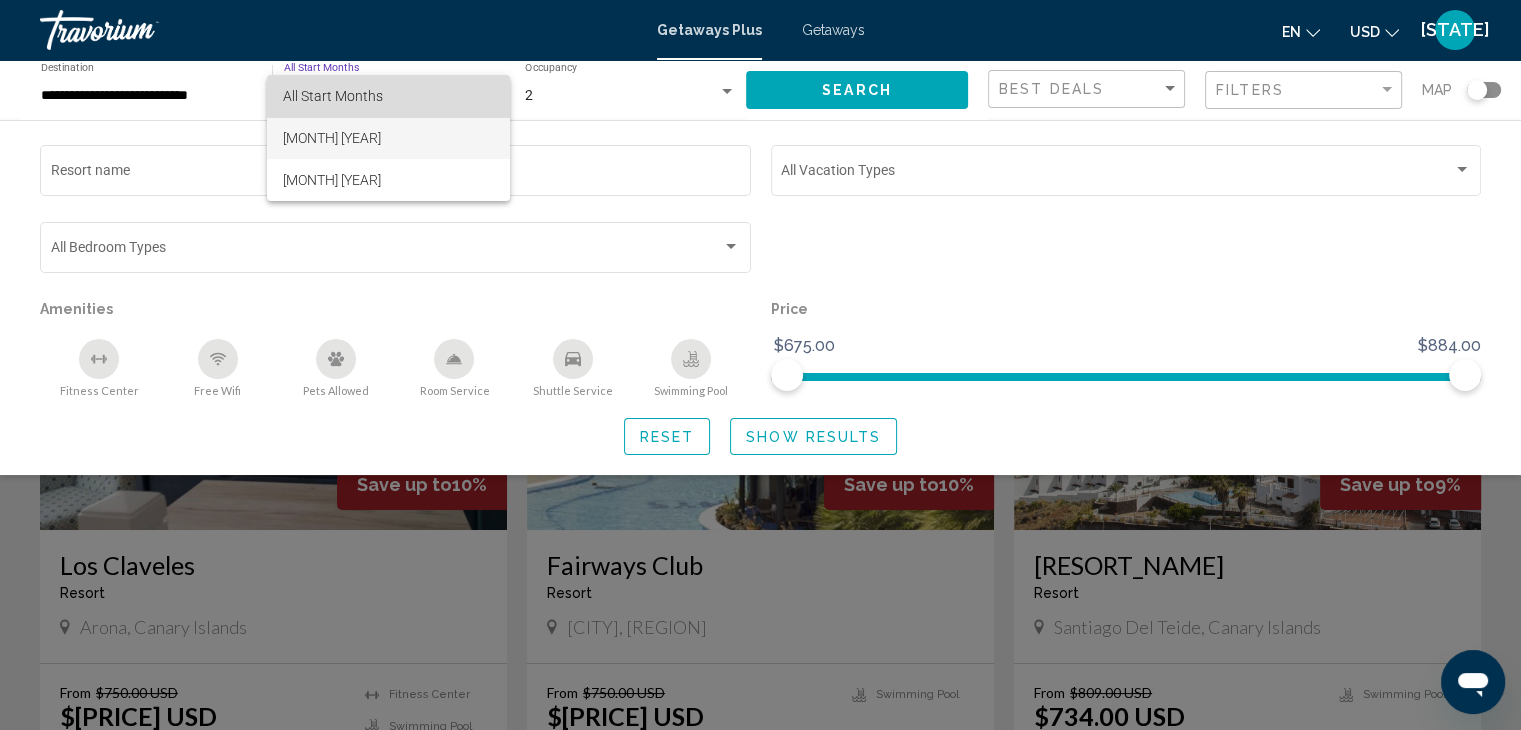 click on "All Start Months" at bounding box center [388, 96] 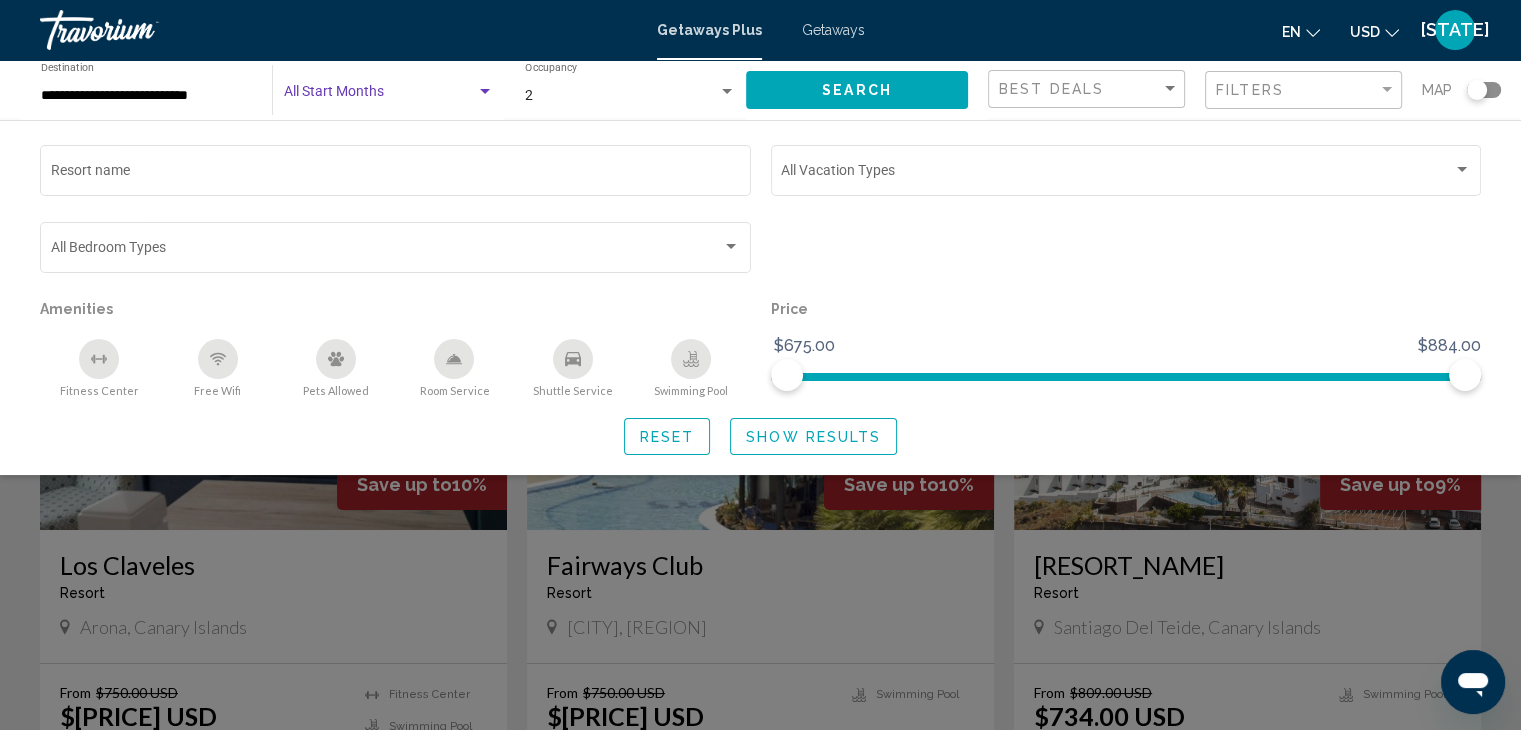 click at bounding box center [380, 96] 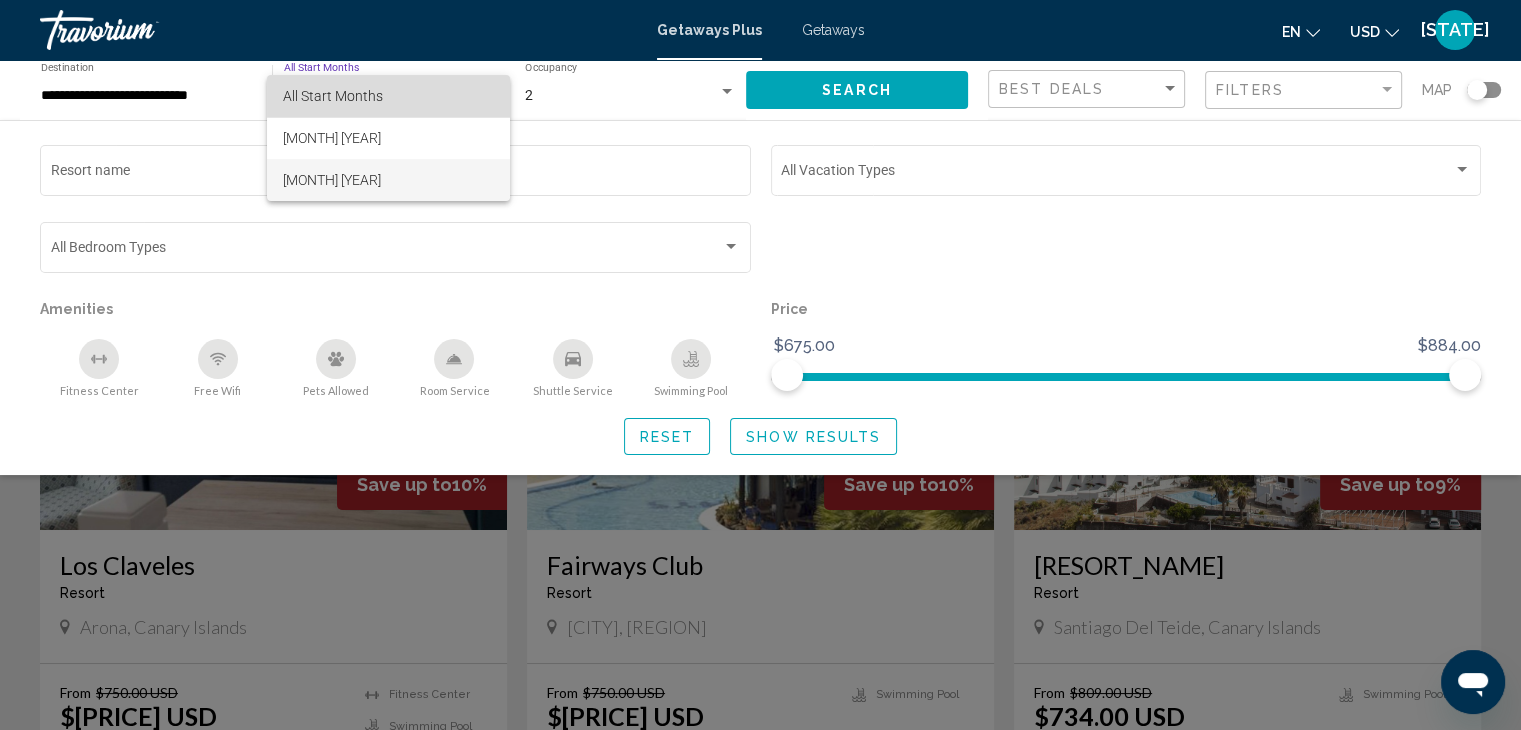 click on "All Start Months" at bounding box center (388, 96) 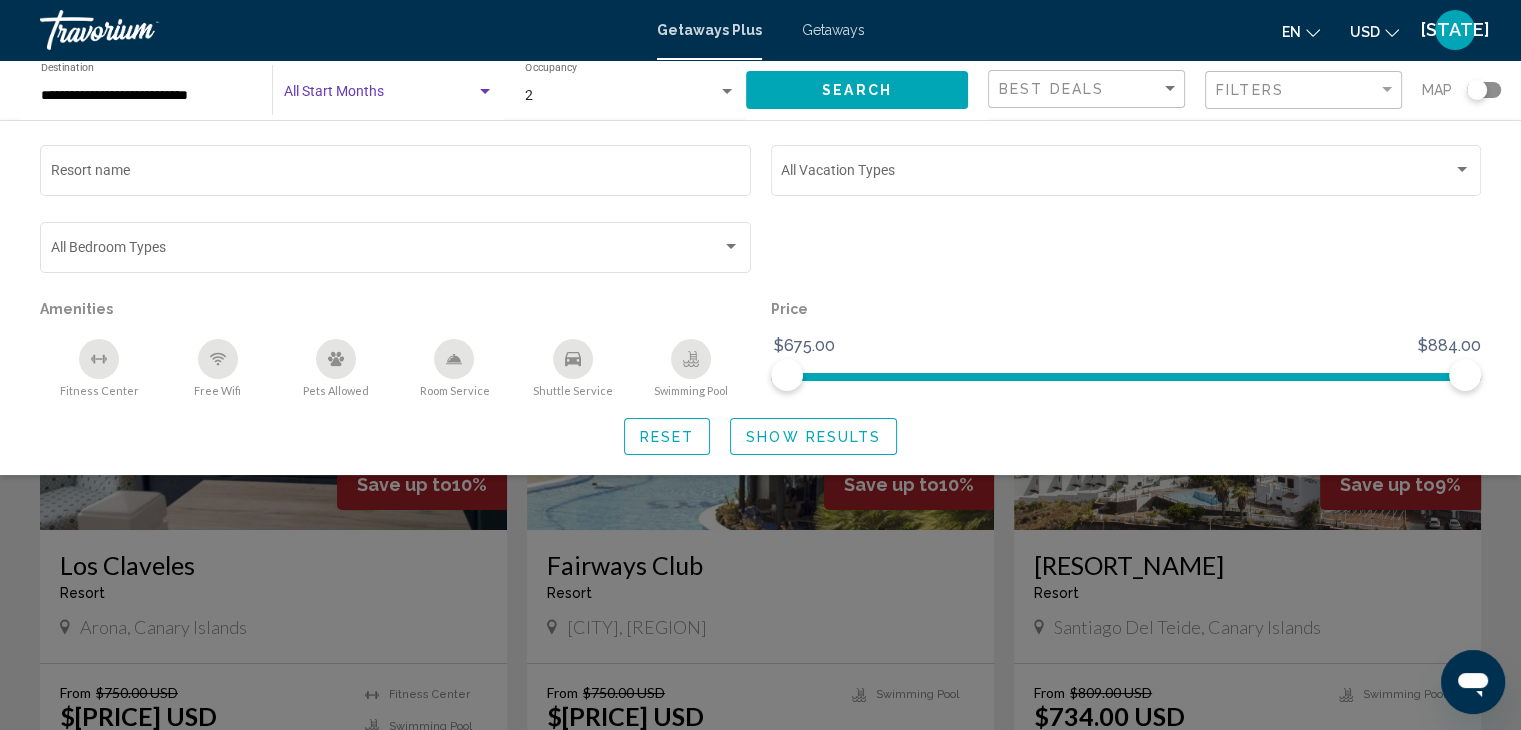 click at bounding box center [380, 96] 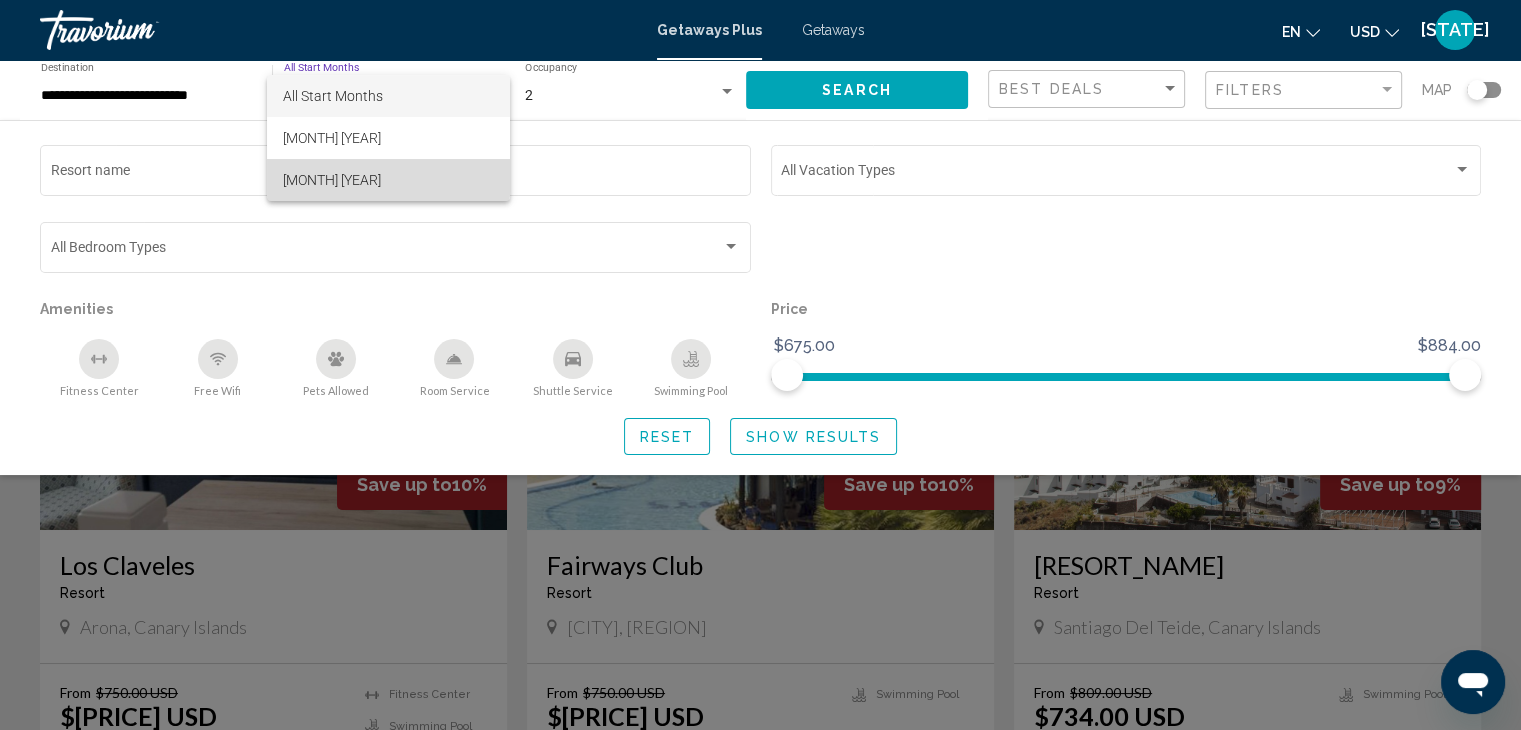 click on "[MONTH] [YEAR]" at bounding box center [388, 180] 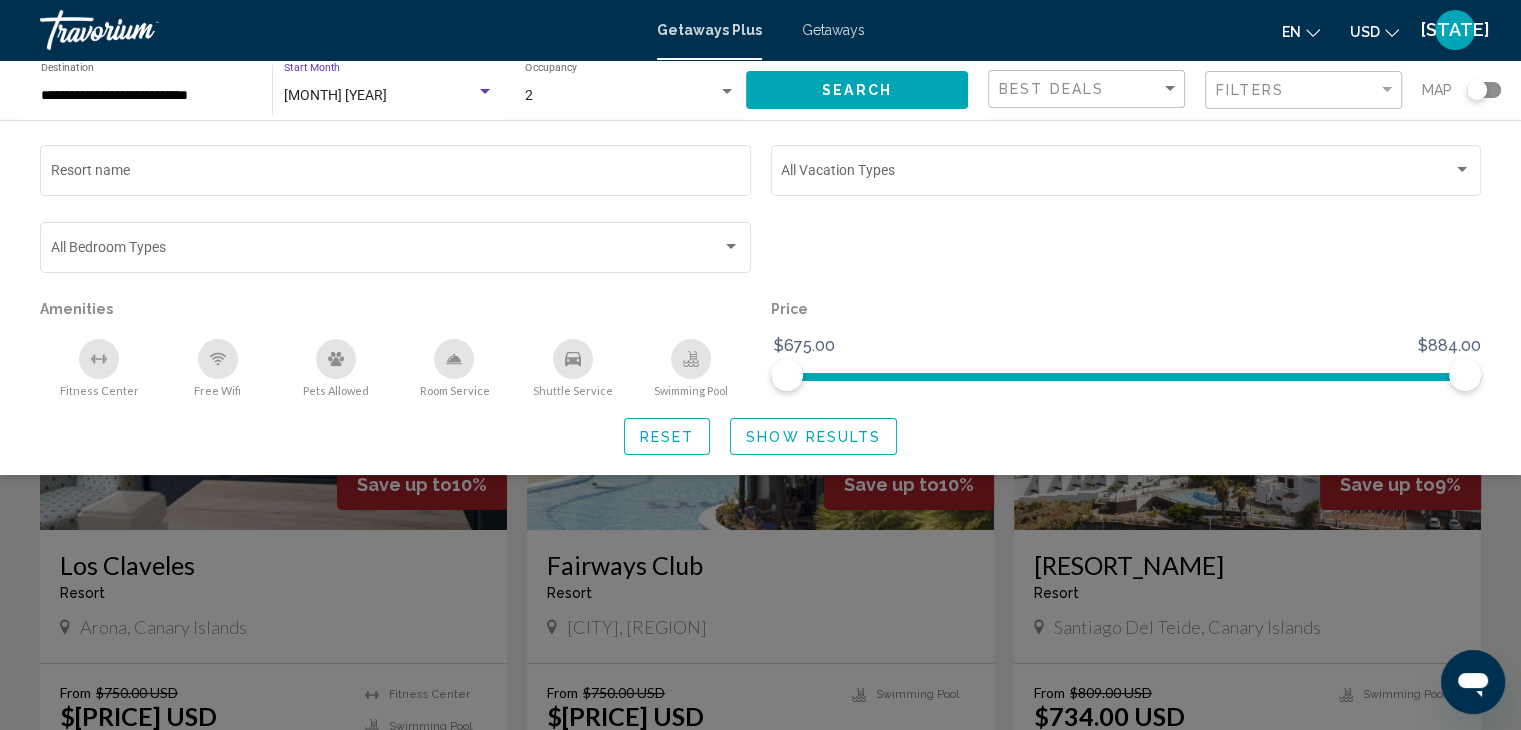 click on "Show Results" 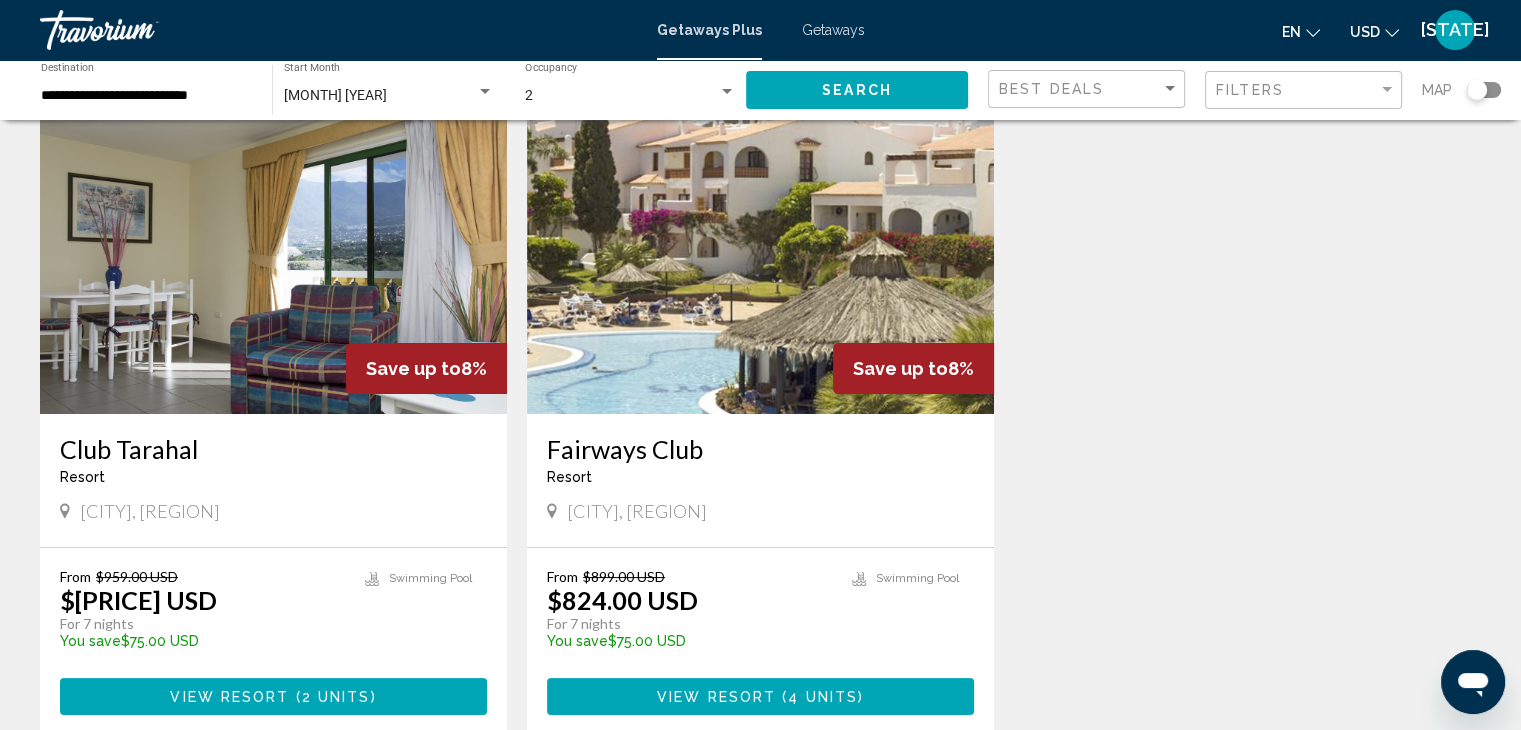 scroll, scrollTop: 0, scrollLeft: 0, axis: both 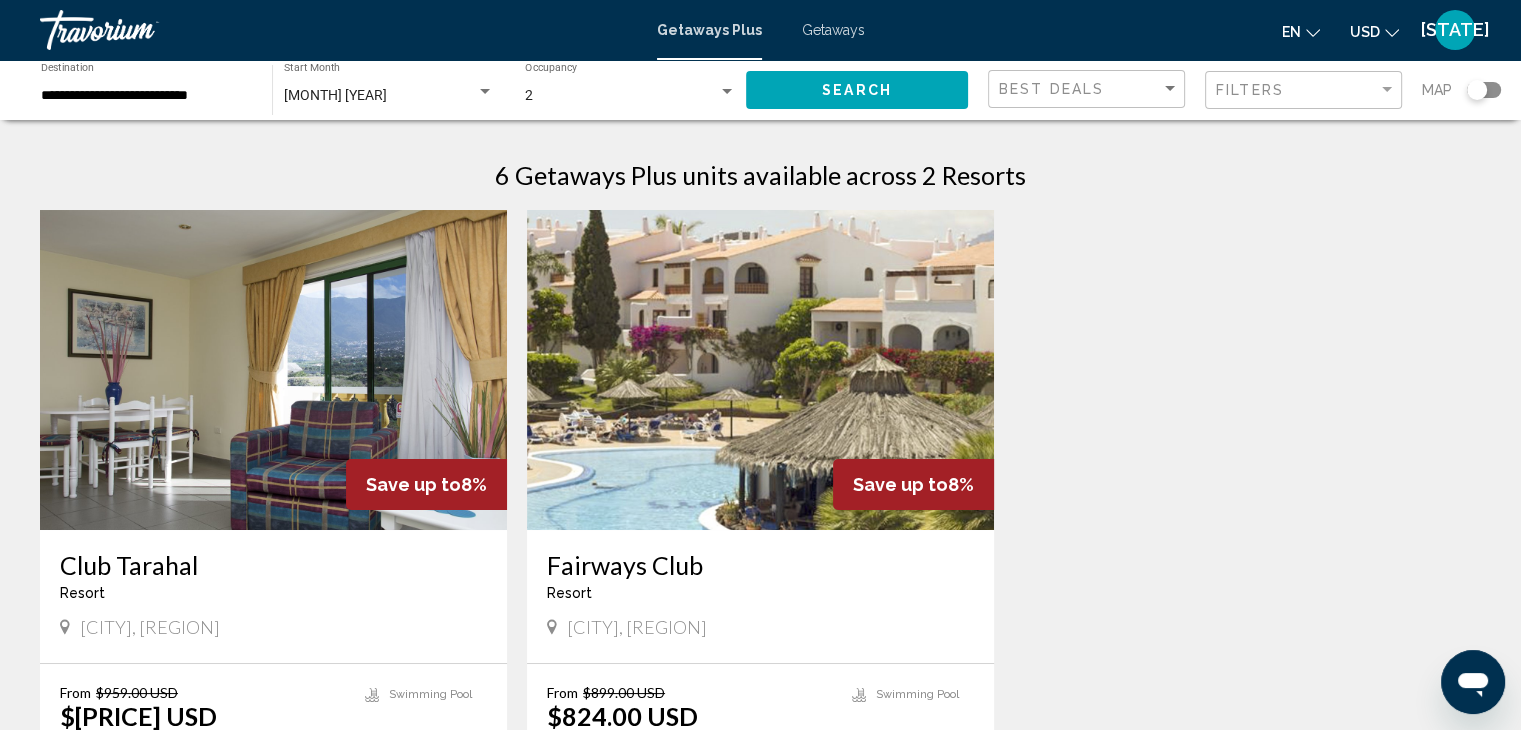 click on "Getaways Plus" at bounding box center [709, 30] 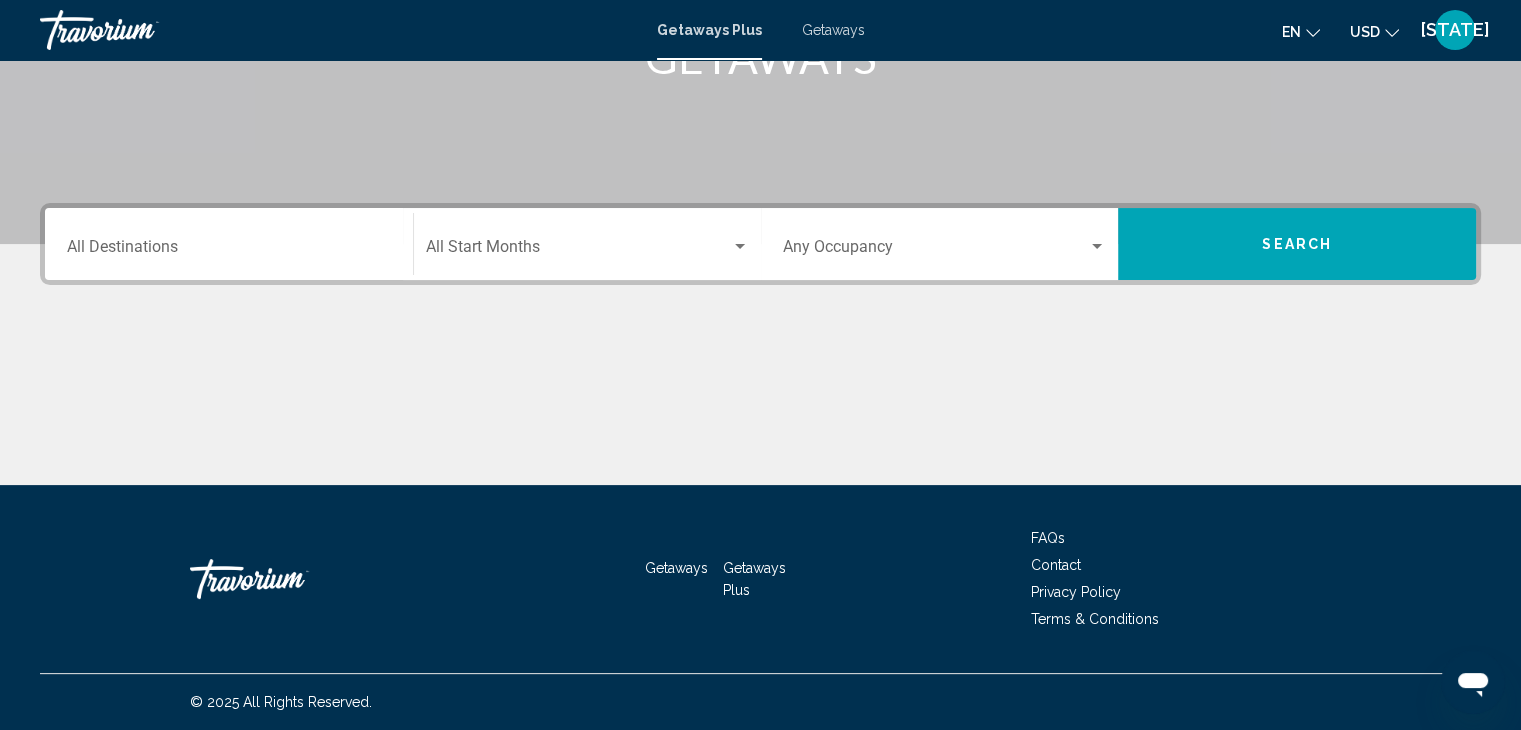 scroll, scrollTop: 0, scrollLeft: 0, axis: both 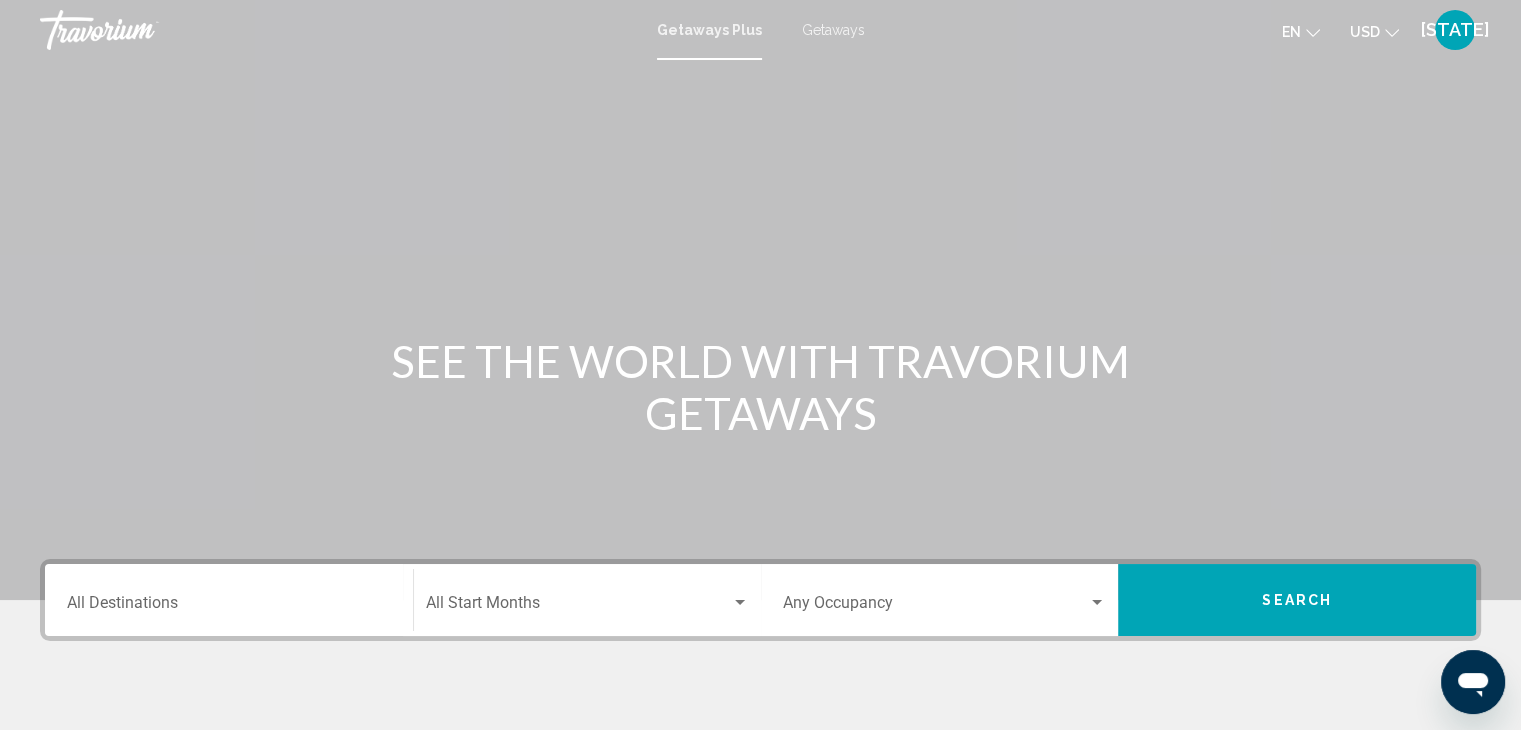 click on "Getaways" at bounding box center [833, 30] 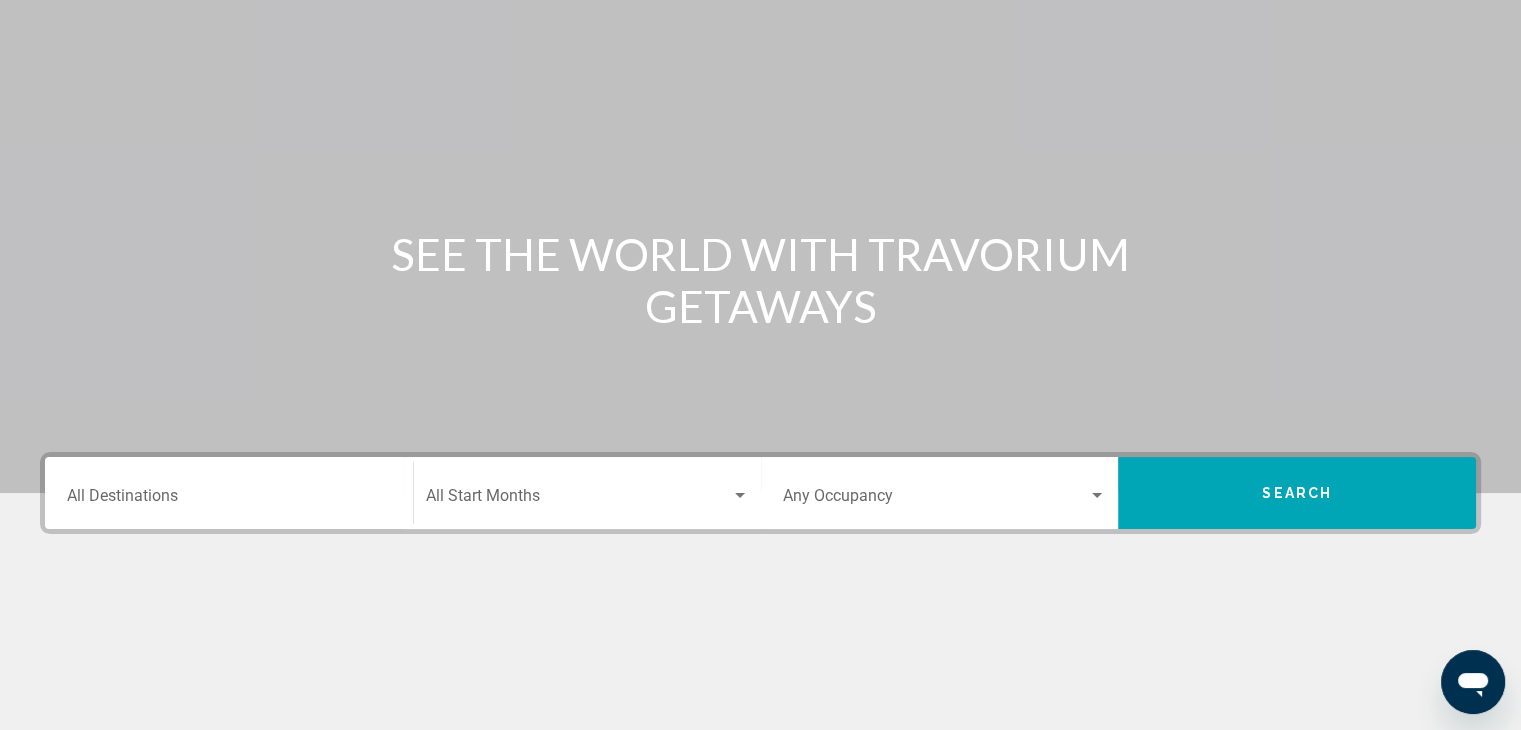 scroll, scrollTop: 0, scrollLeft: 0, axis: both 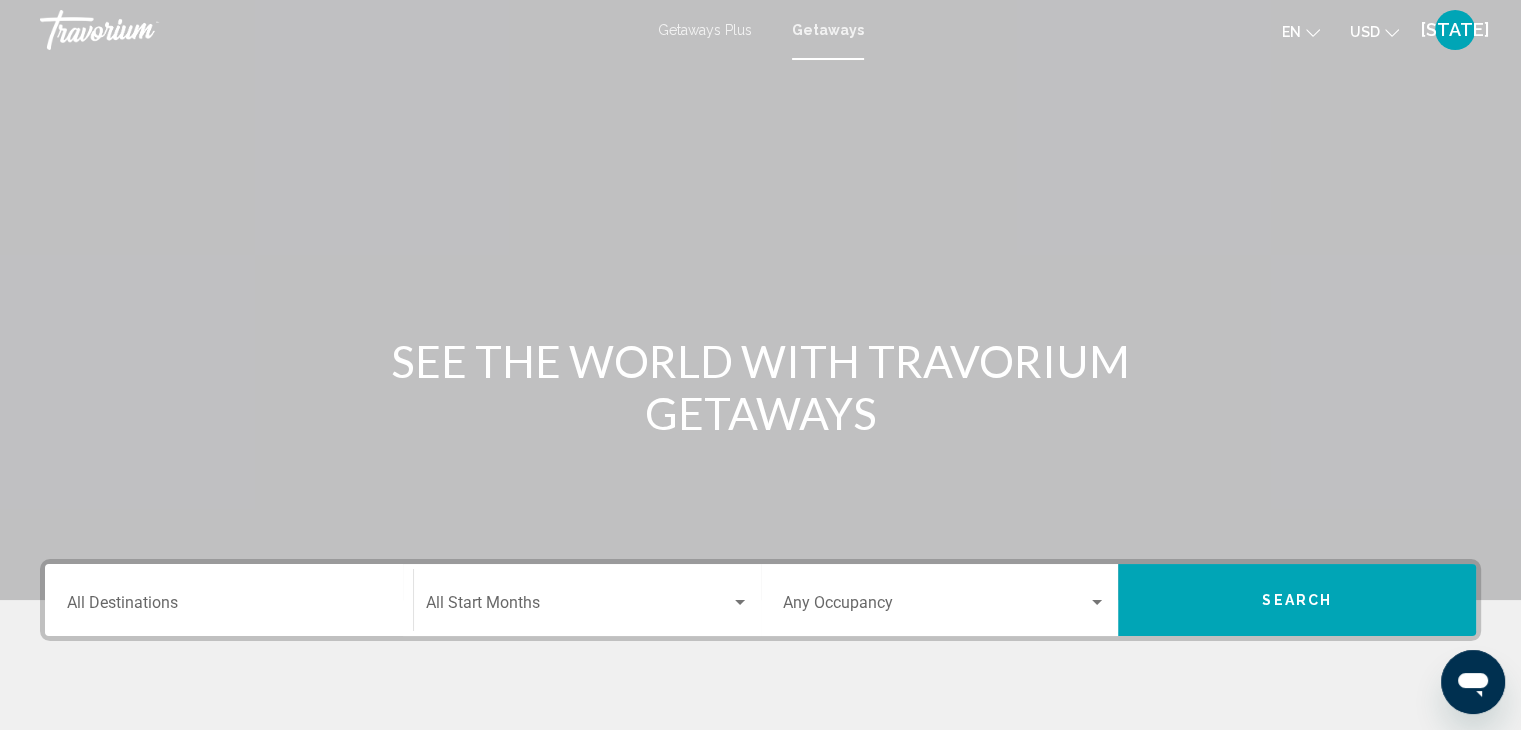 click on "GetawaysPlus Getaways en
English Español Français Italiano Português русский USD
USD ($) MXN (Mex$) CAD (Can$) GBP (£) EUR (€) AUD (A$) NZD (NZ$) CNY (CN¥) CT Login" at bounding box center [760, 30] 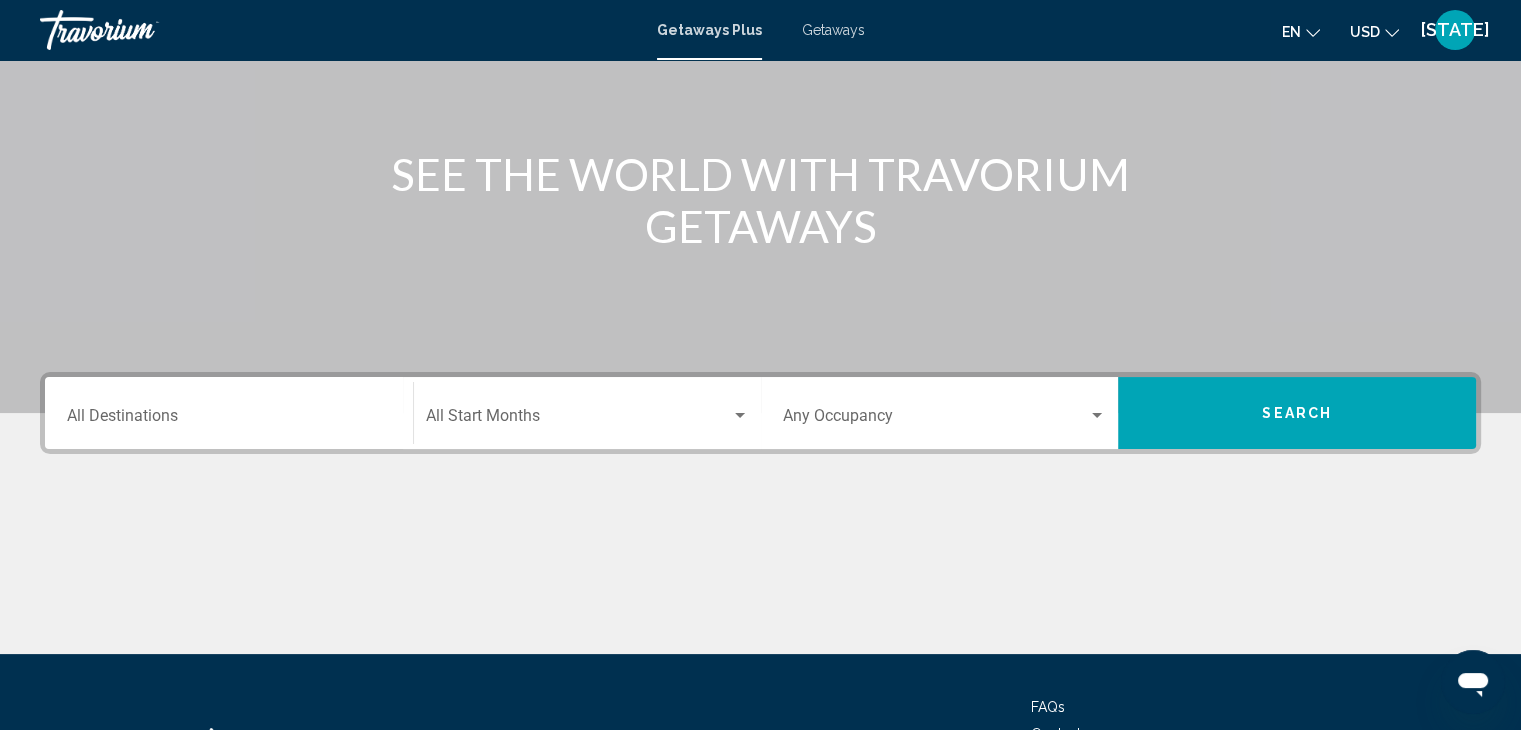 scroll, scrollTop: 188, scrollLeft: 0, axis: vertical 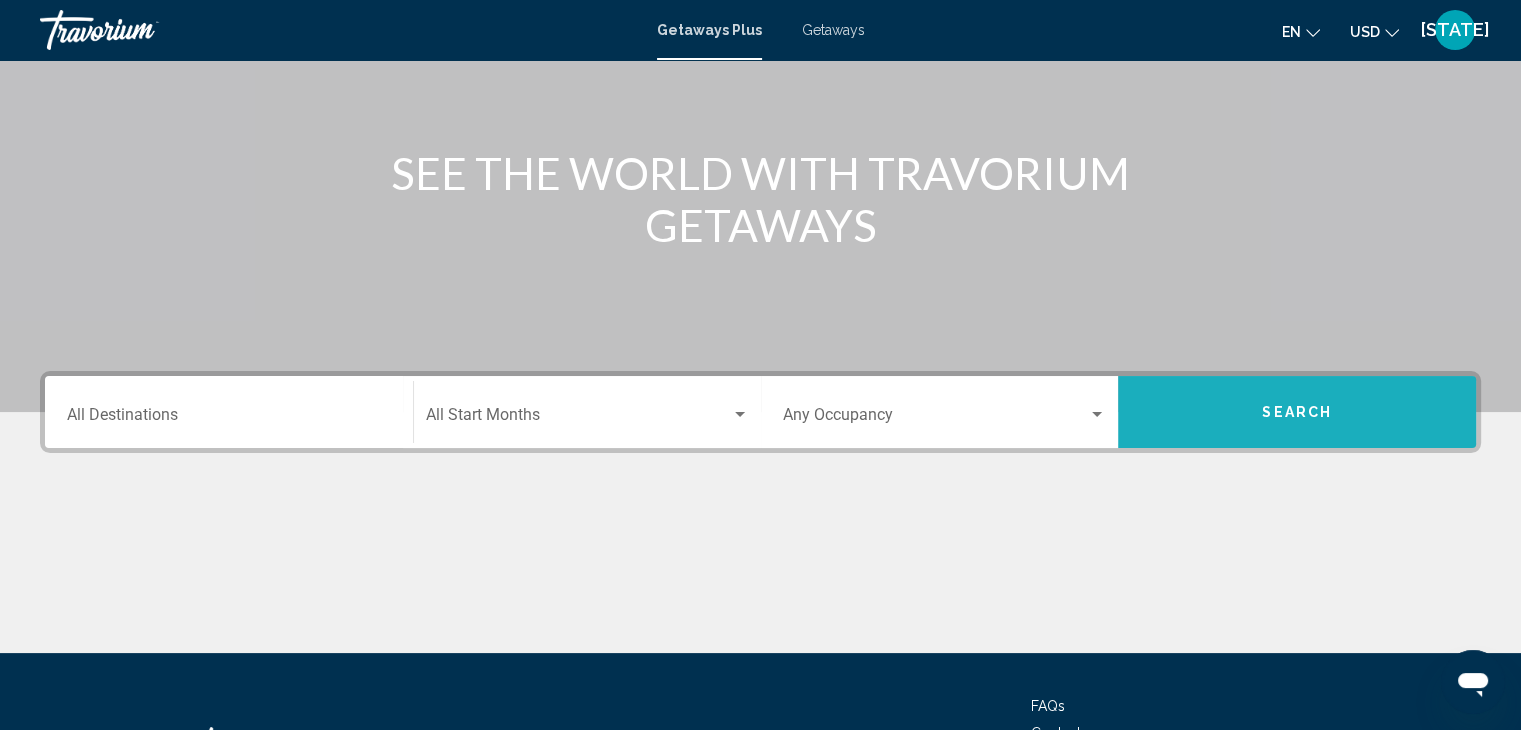 click on "Search" at bounding box center (1297, 411) 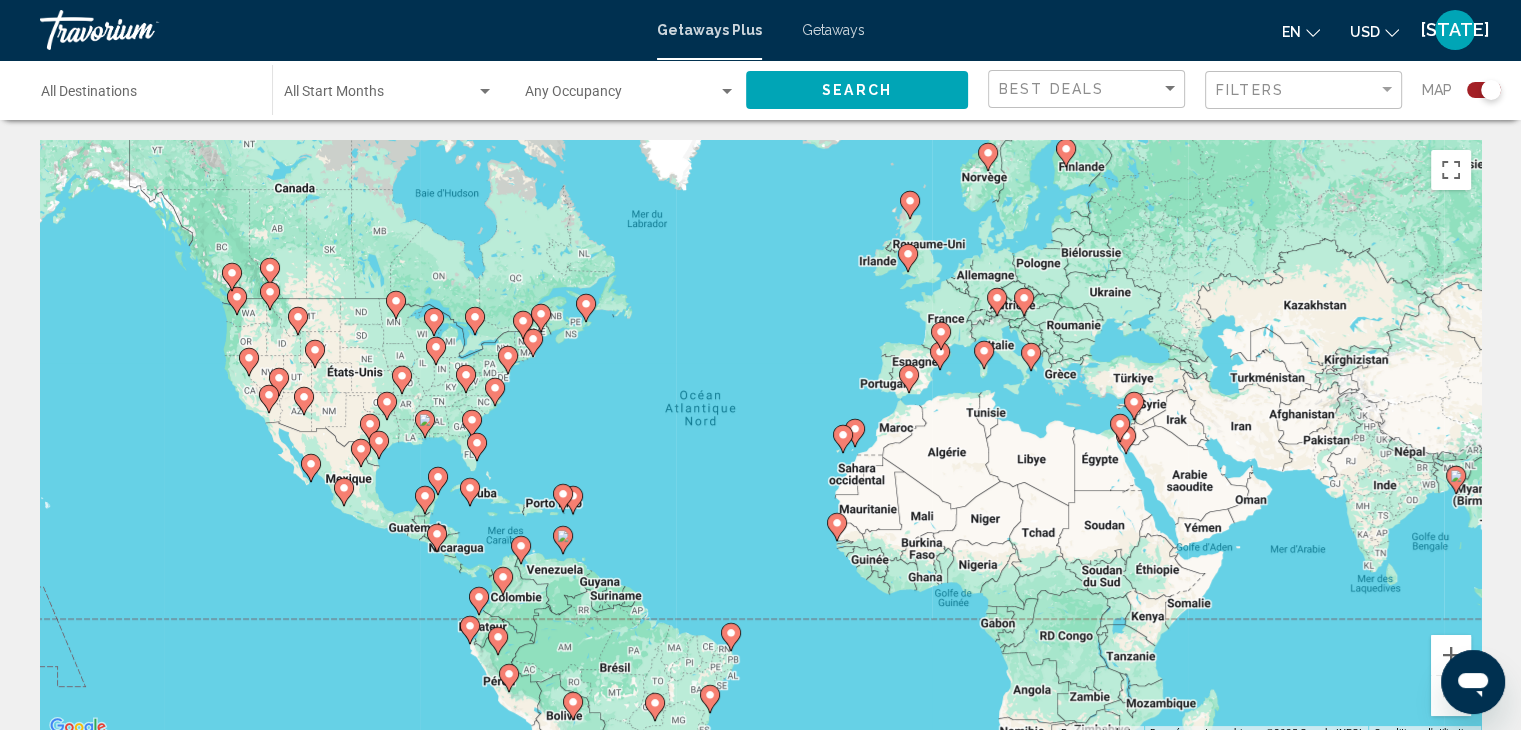 click 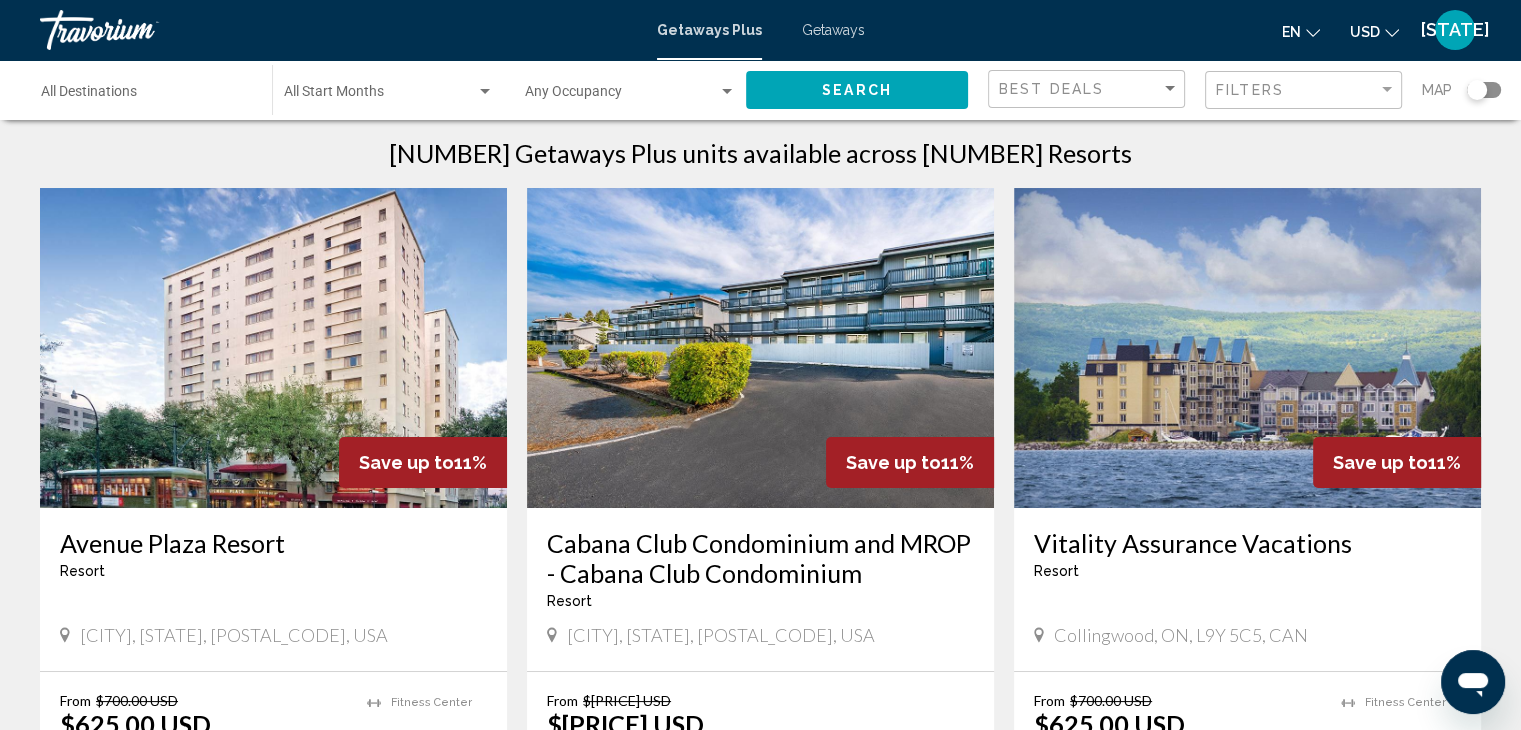scroll, scrollTop: 16, scrollLeft: 0, axis: vertical 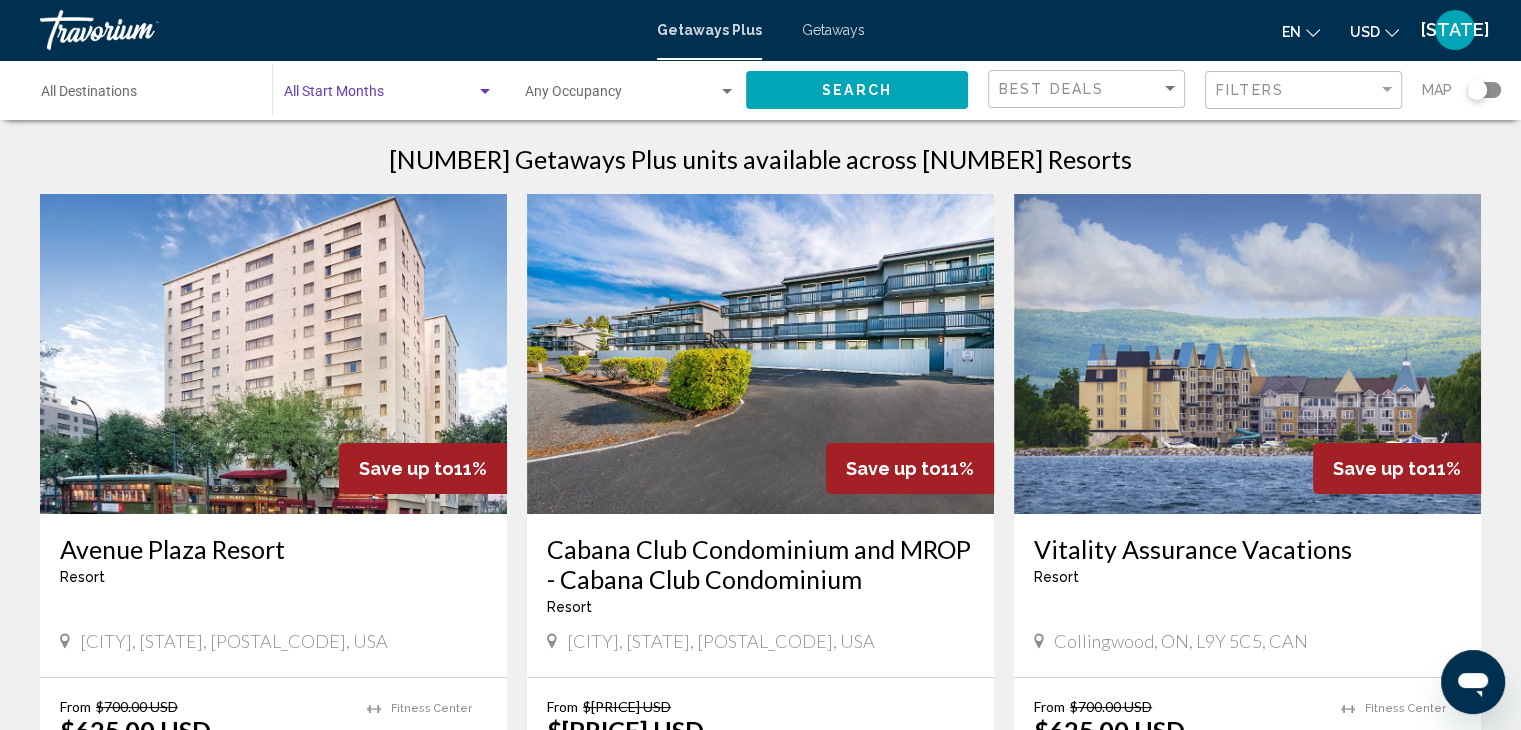 click at bounding box center [485, 92] 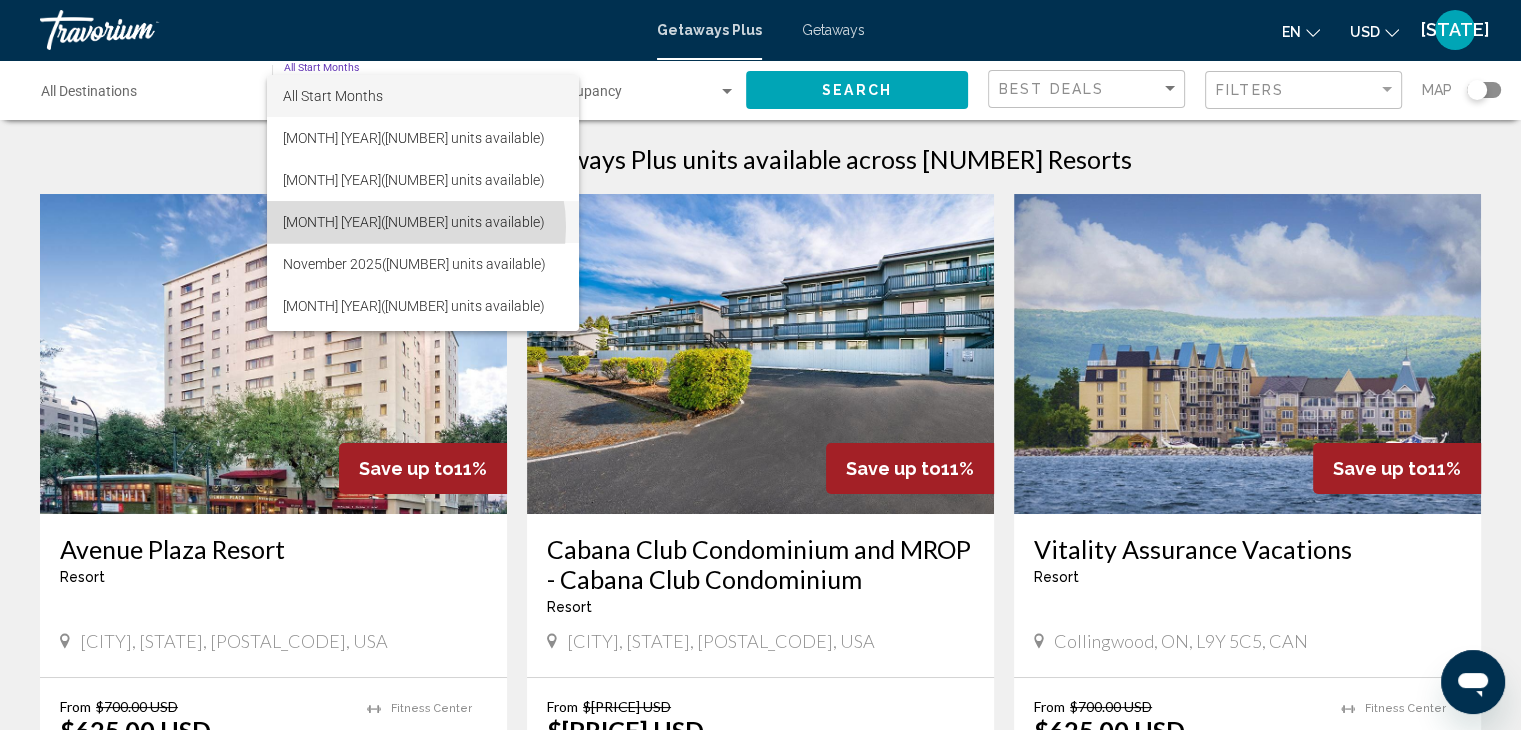 click on "[MONTH] [YEAR] ([NUMBER] units available)" at bounding box center [423, 222] 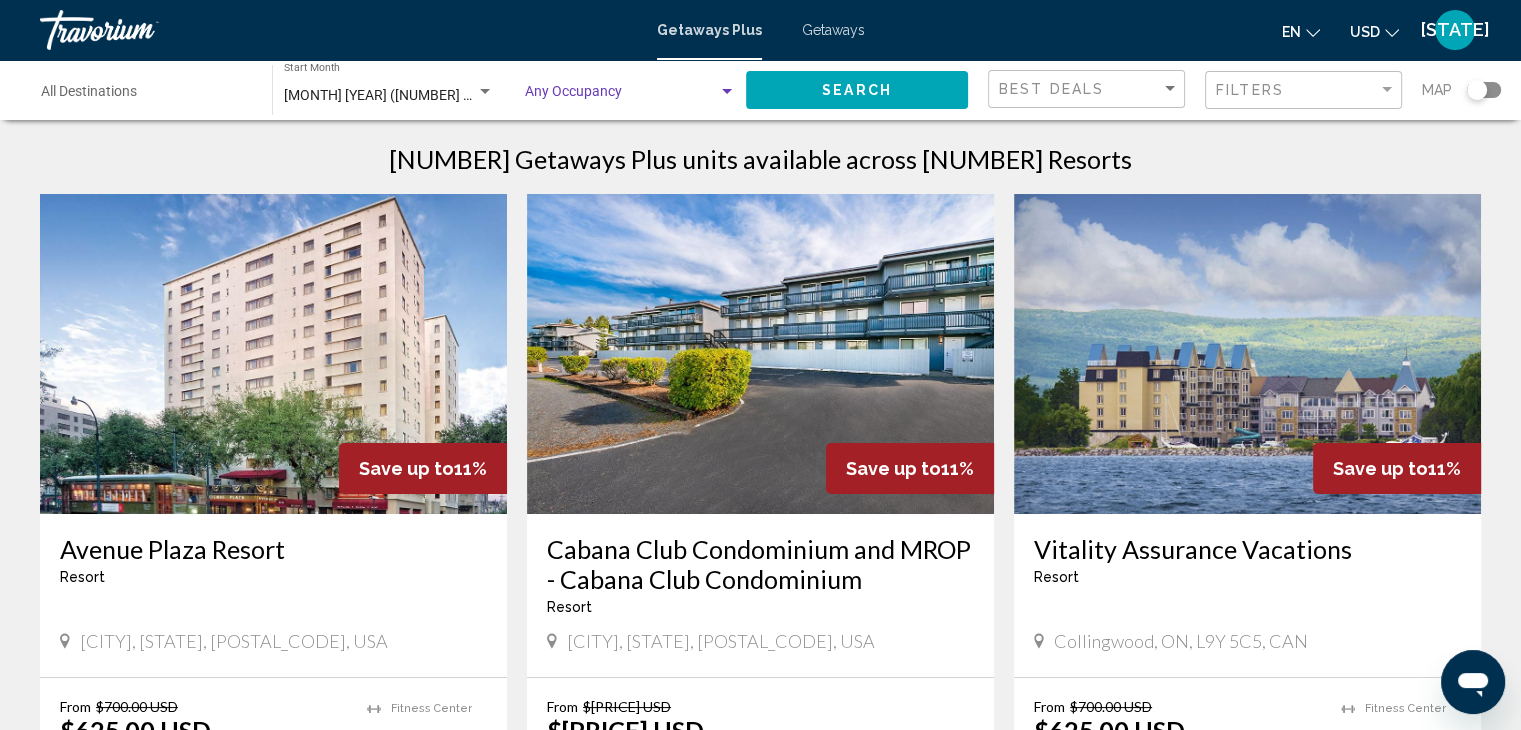 click at bounding box center (621, 96) 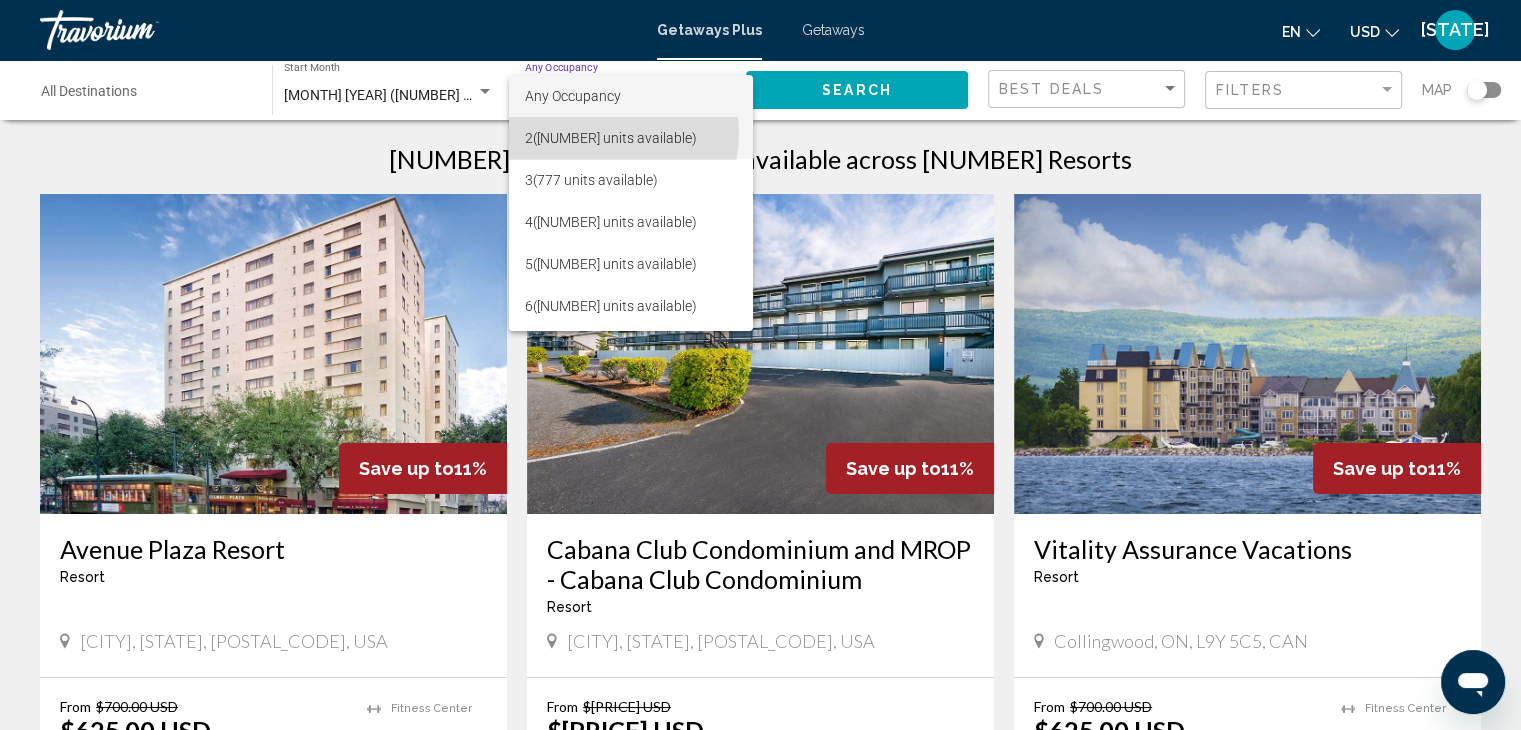 click on "2 ([NUMBER] units available)" at bounding box center [631, 138] 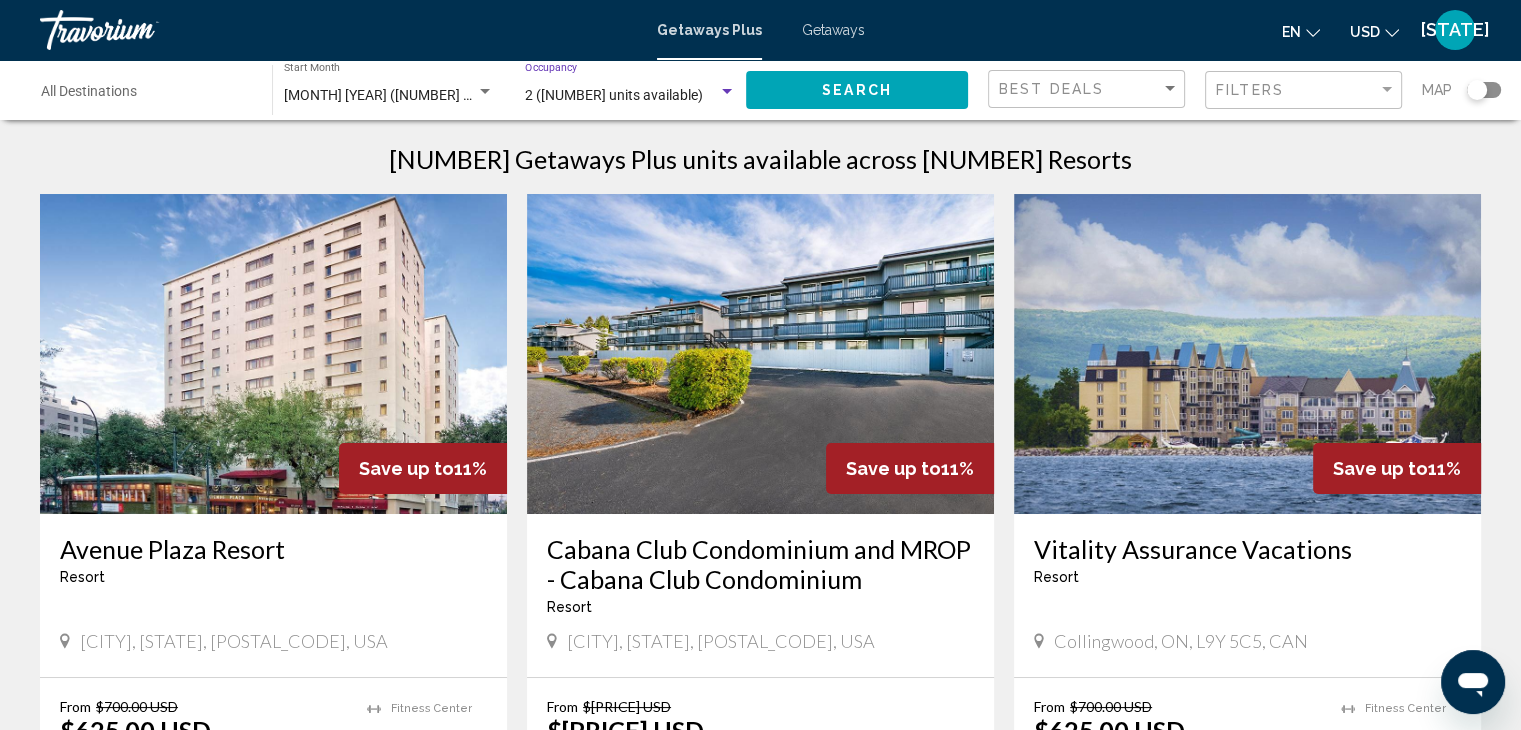 click on "Search" 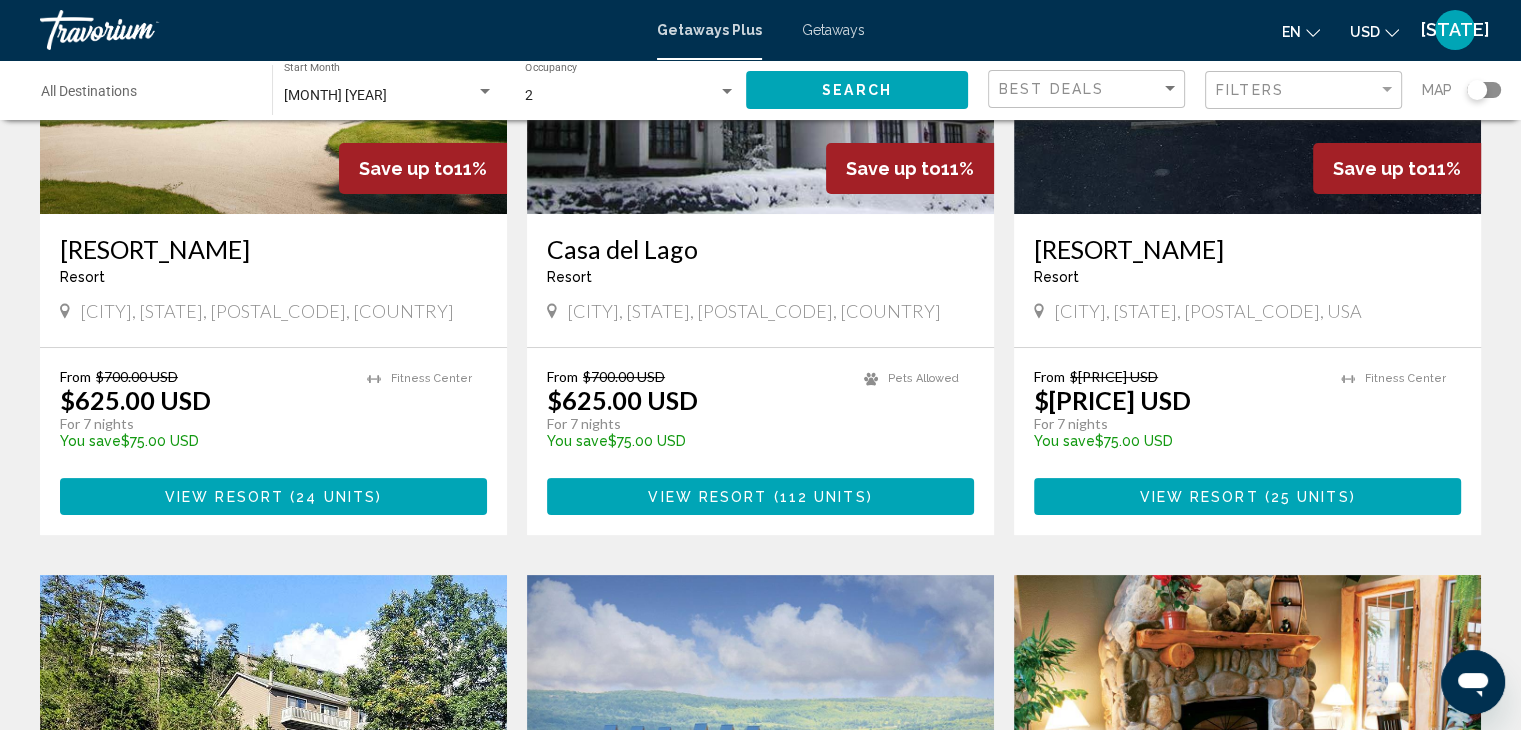 scroll, scrollTop: 0, scrollLeft: 0, axis: both 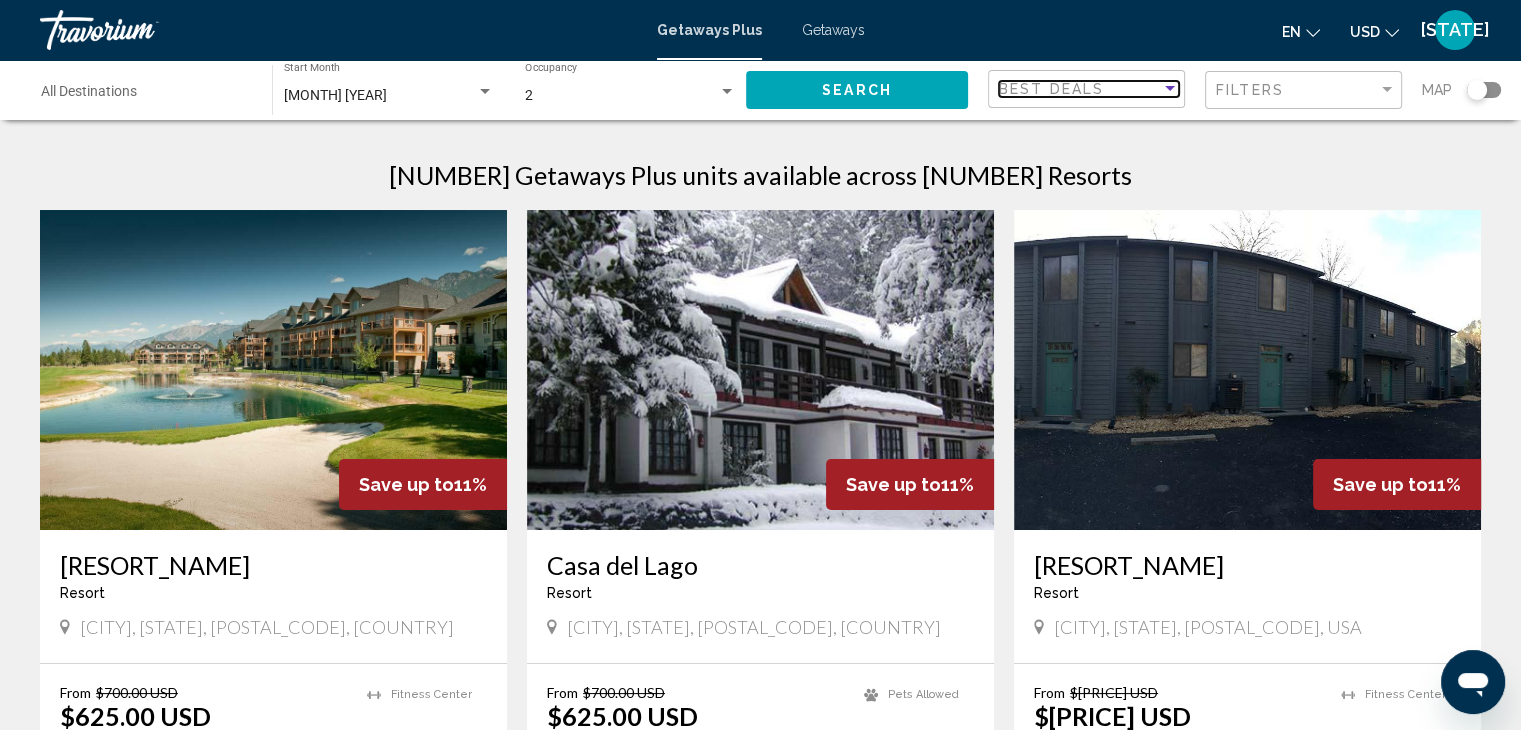 click at bounding box center [1170, 89] 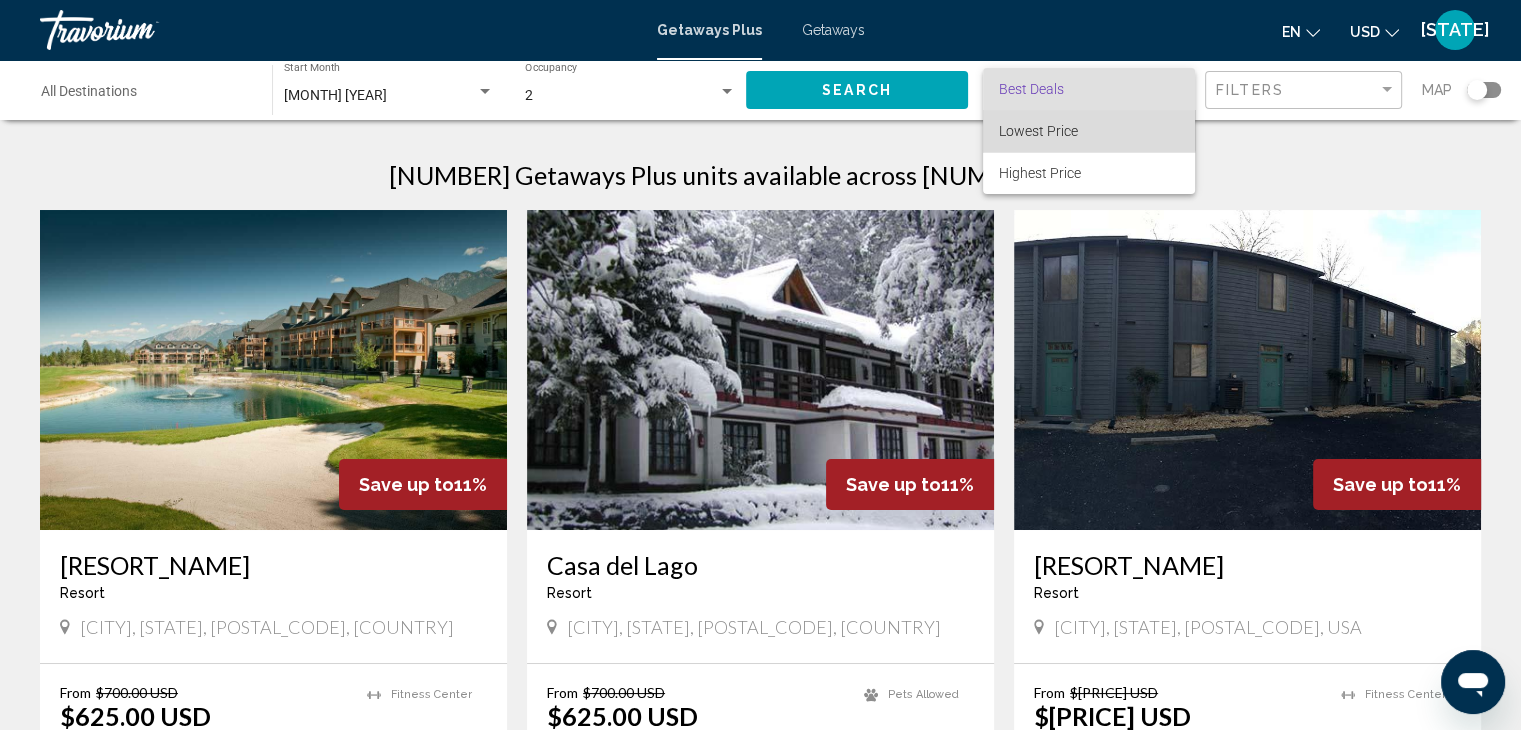 click on "Lowest Price" at bounding box center [1089, 131] 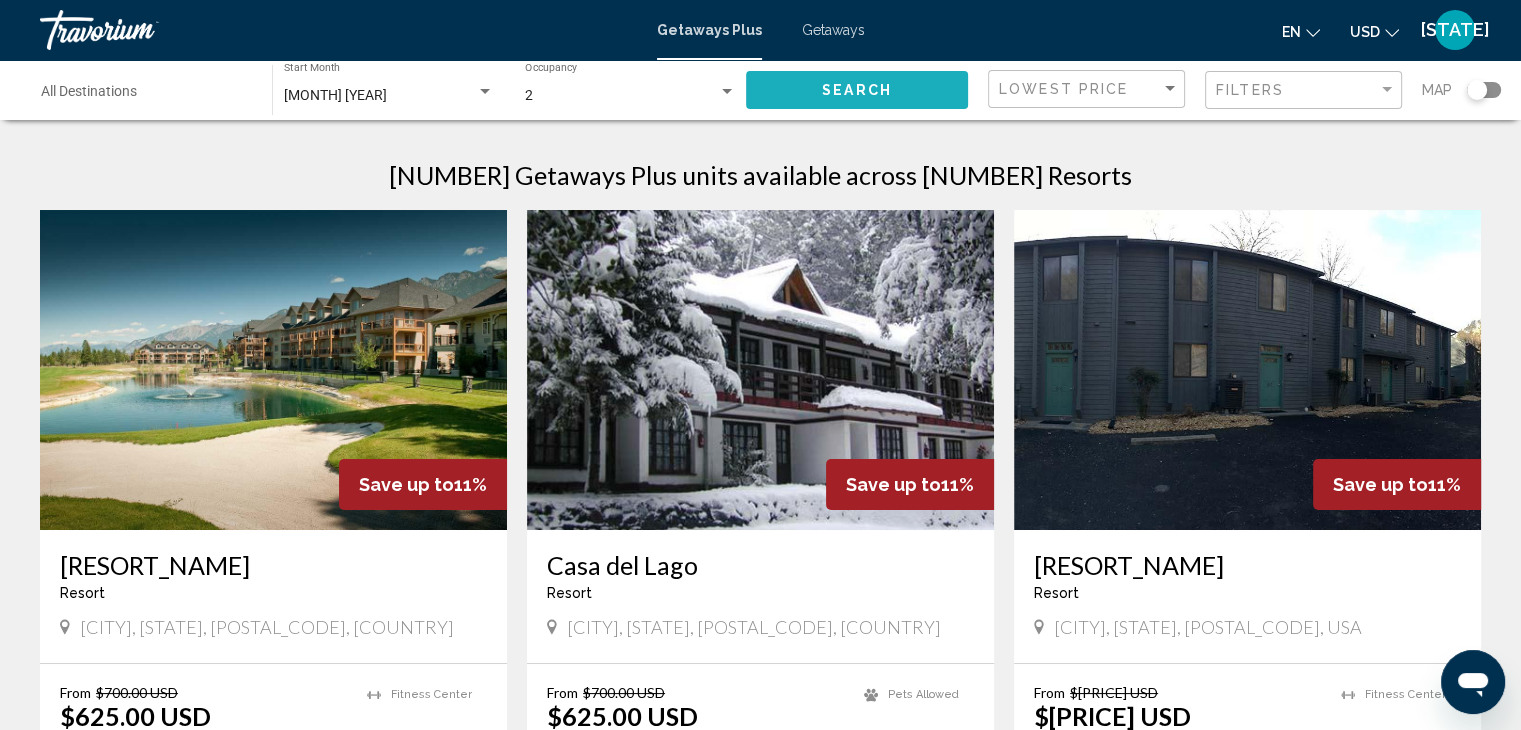 click on "Search" 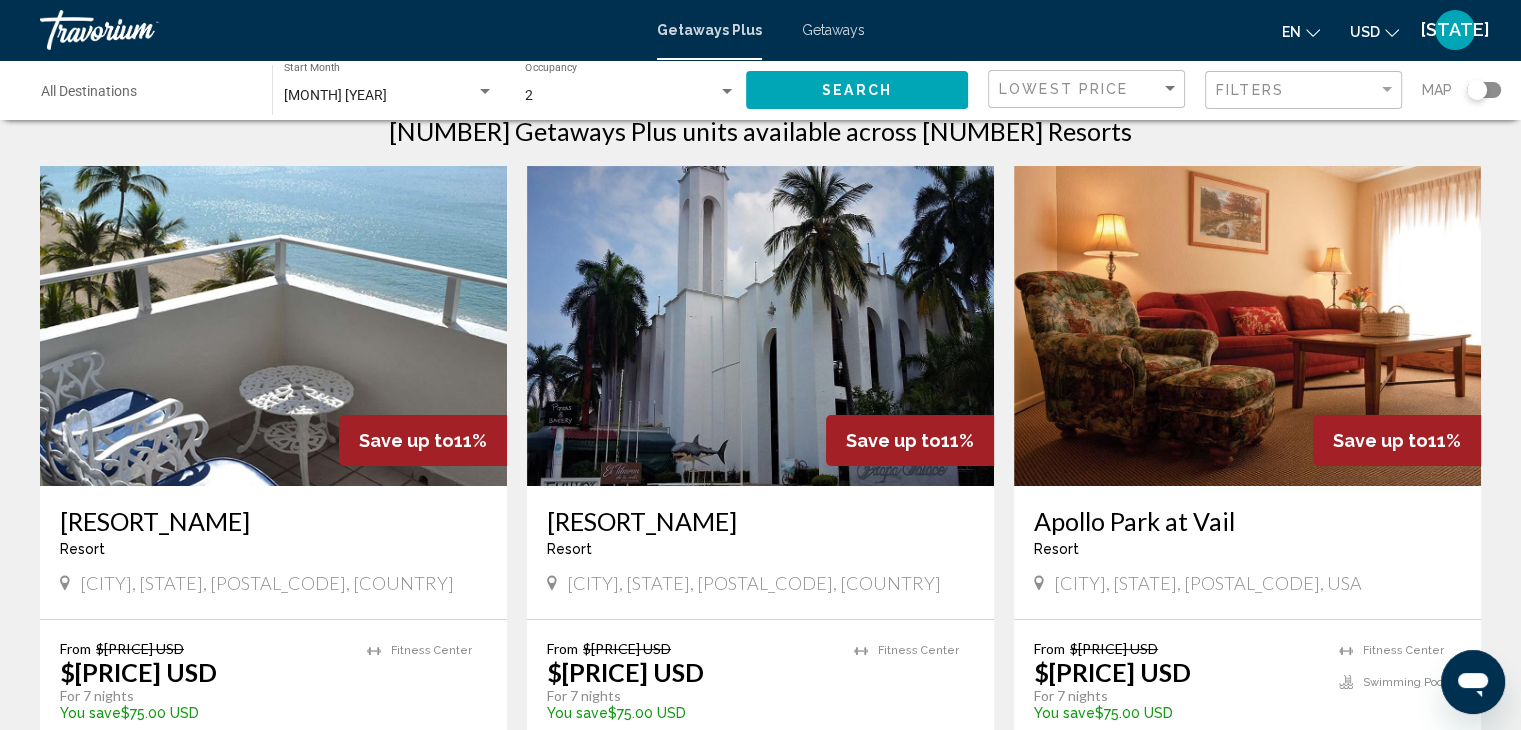 scroll, scrollTop: 0, scrollLeft: 0, axis: both 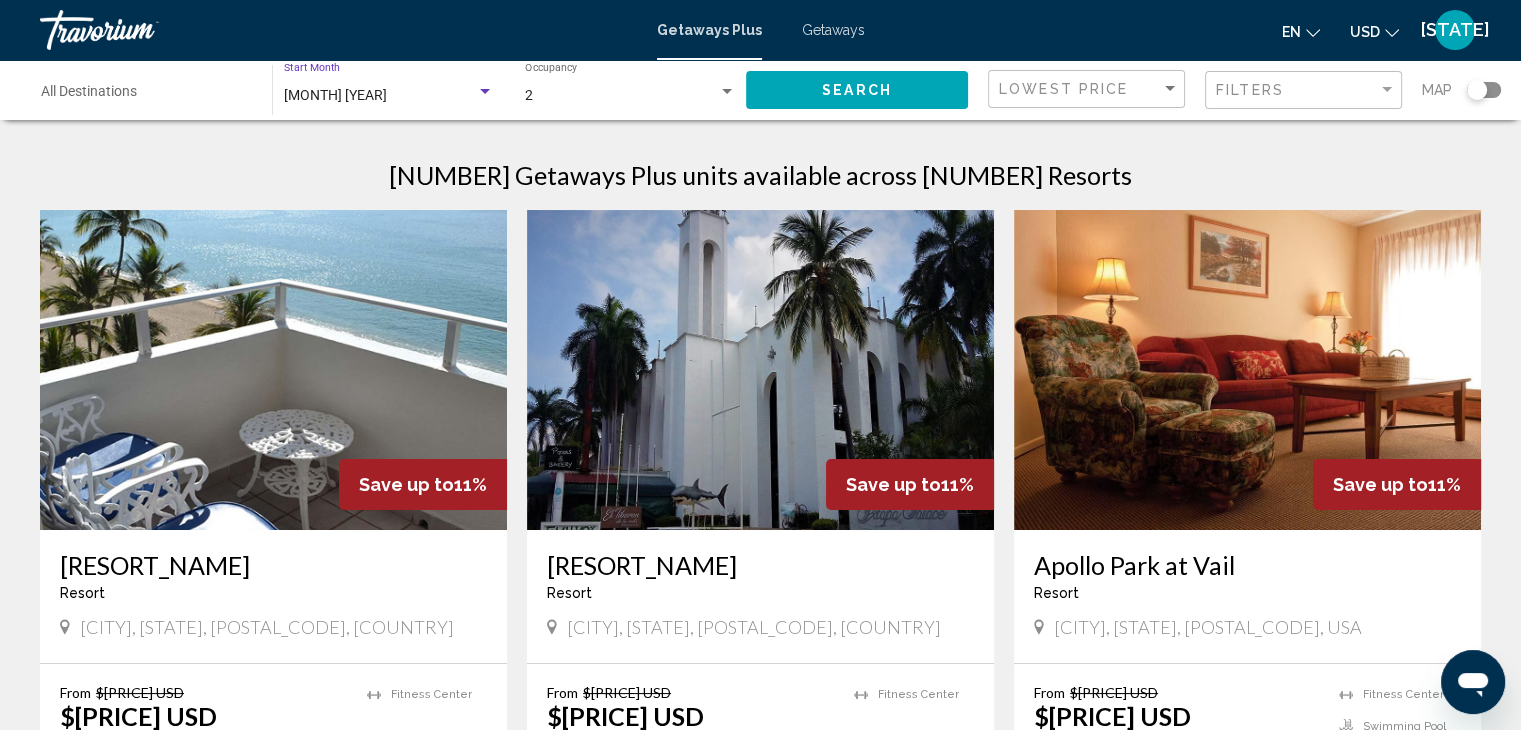 click at bounding box center [485, 92] 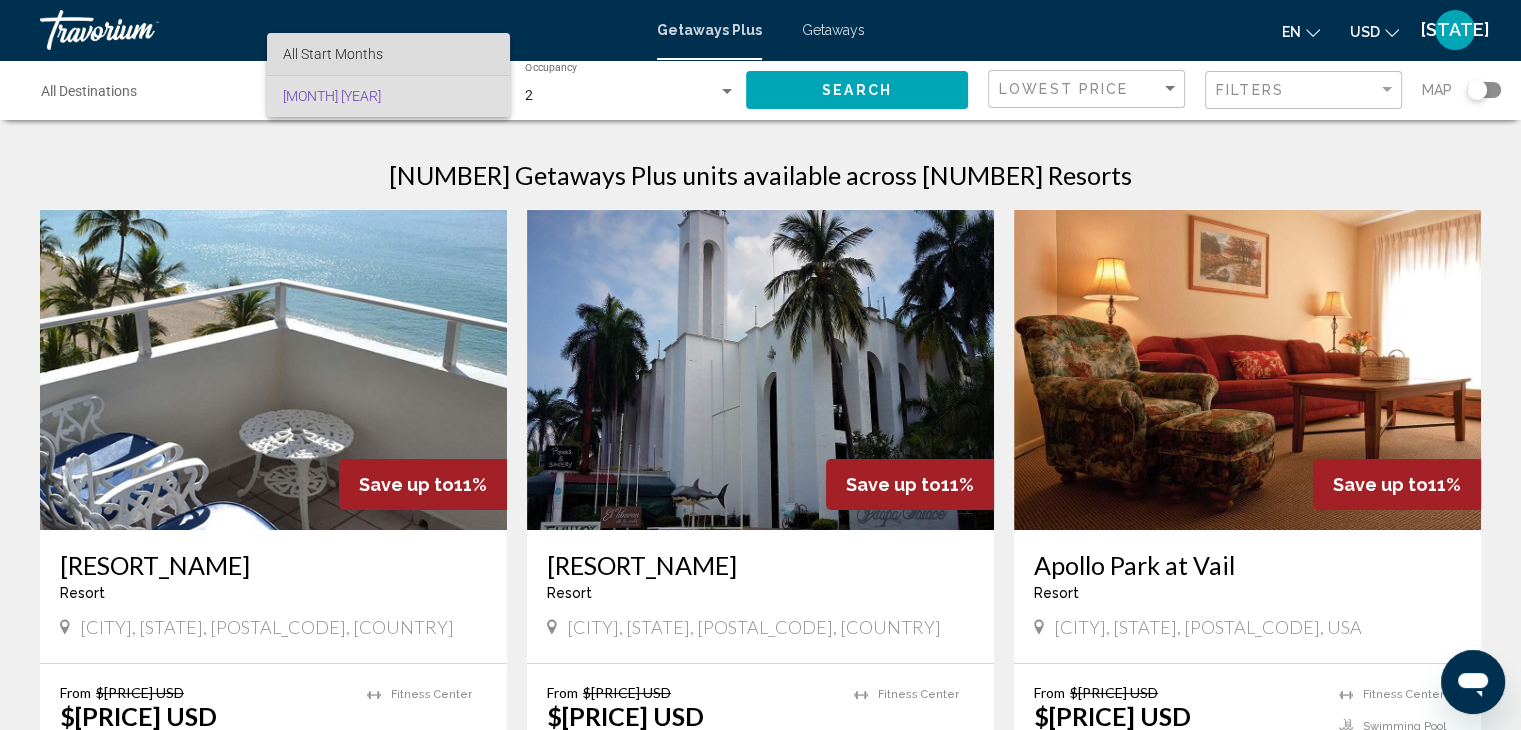 click on "All Start Months" at bounding box center [388, 54] 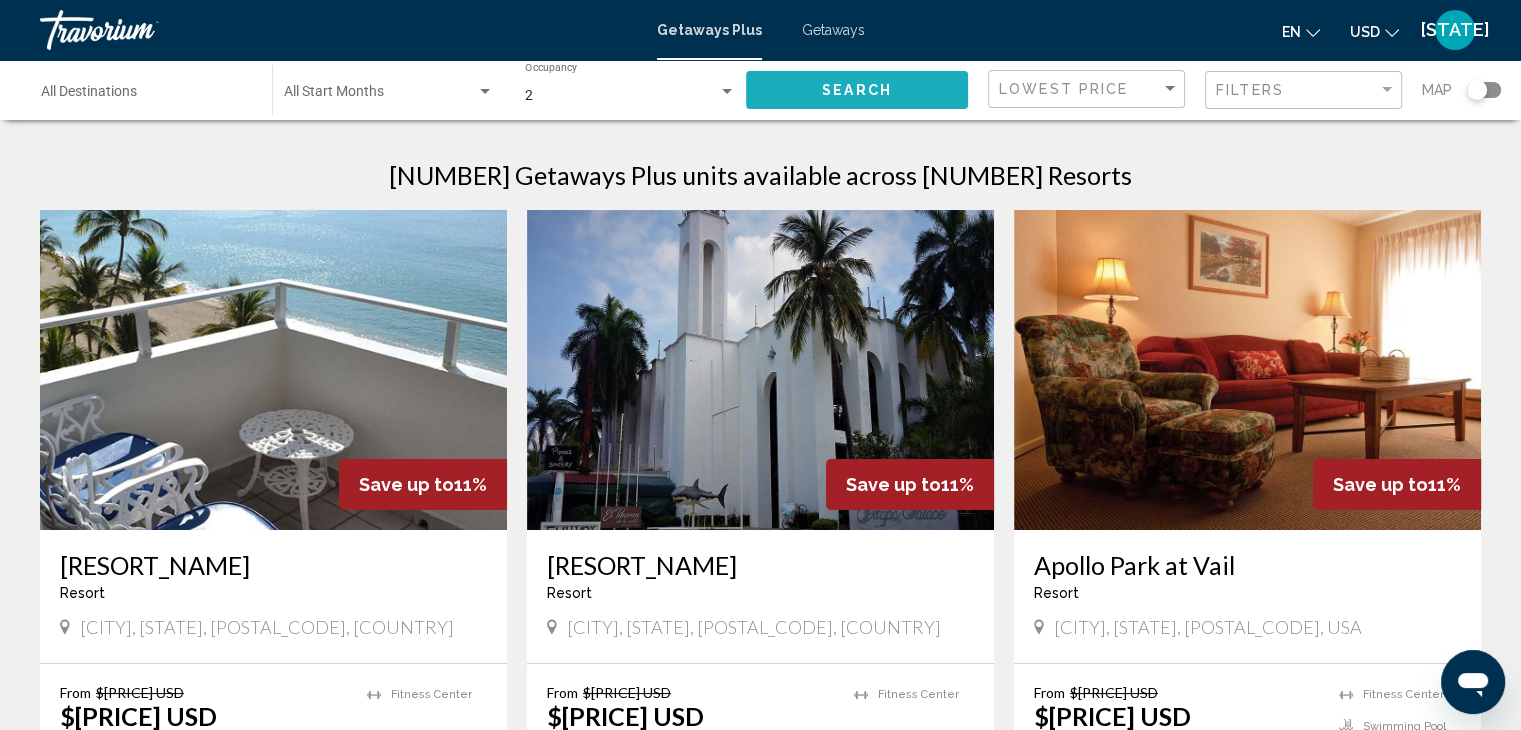 click on "Search" 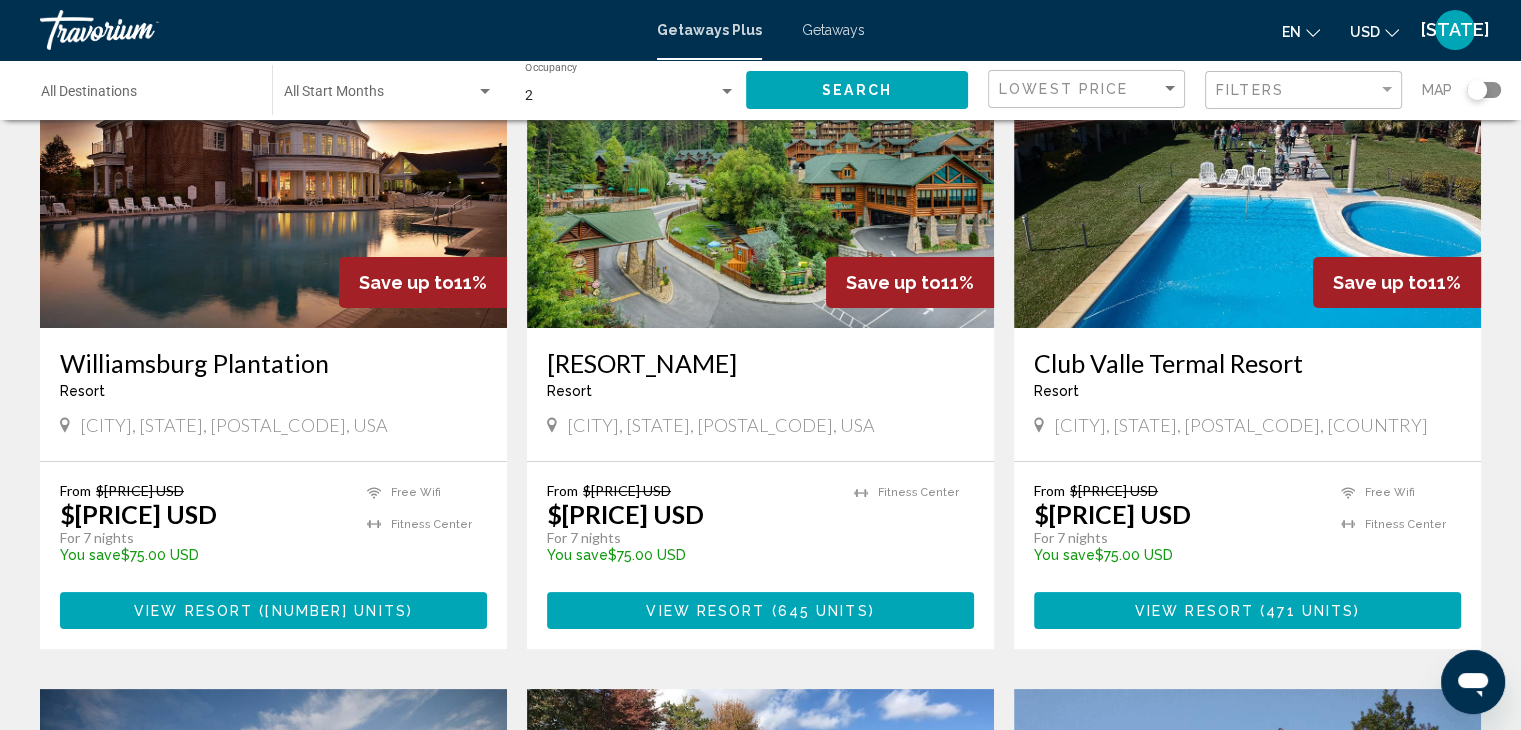 scroll, scrollTop: 48, scrollLeft: 0, axis: vertical 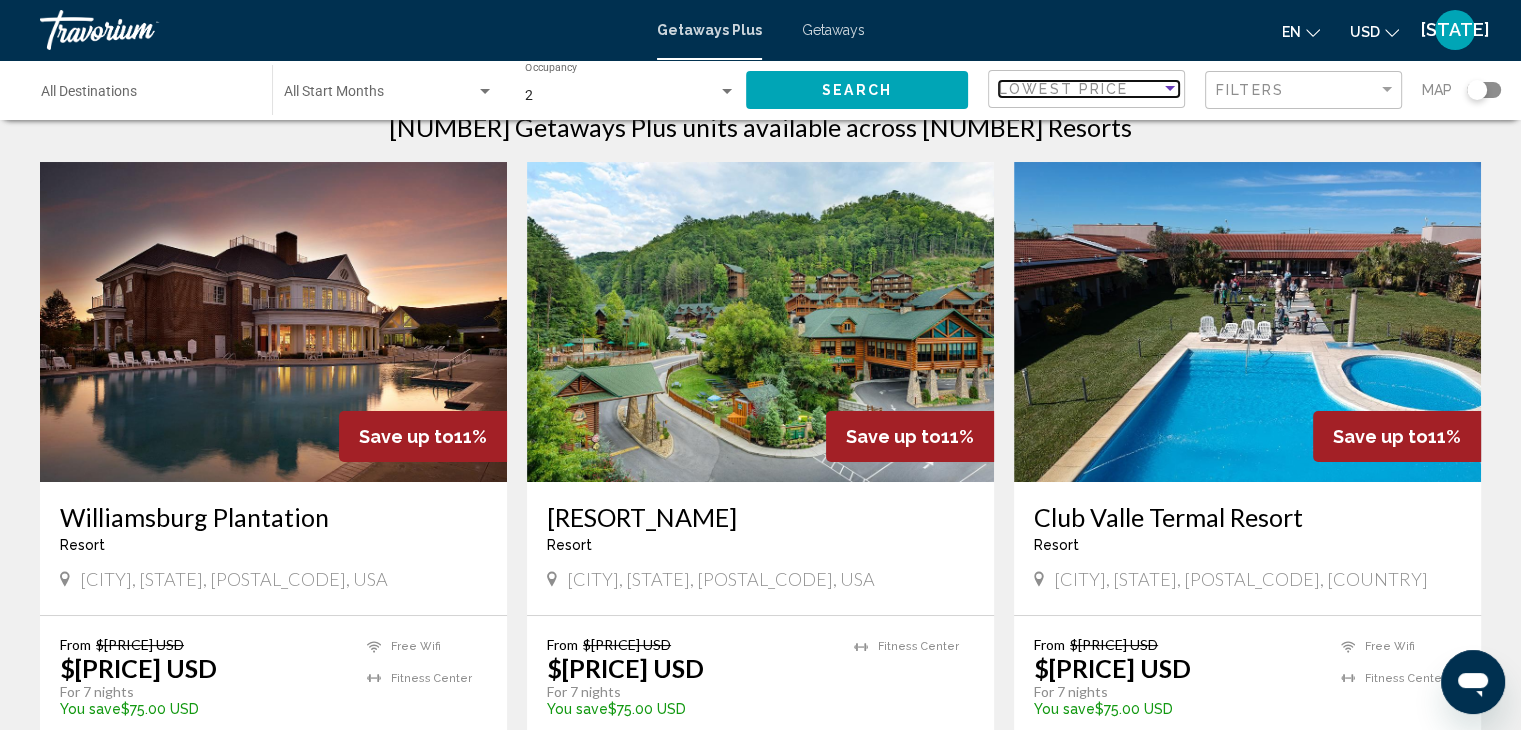 click on "Lowest Price" at bounding box center (1063, 89) 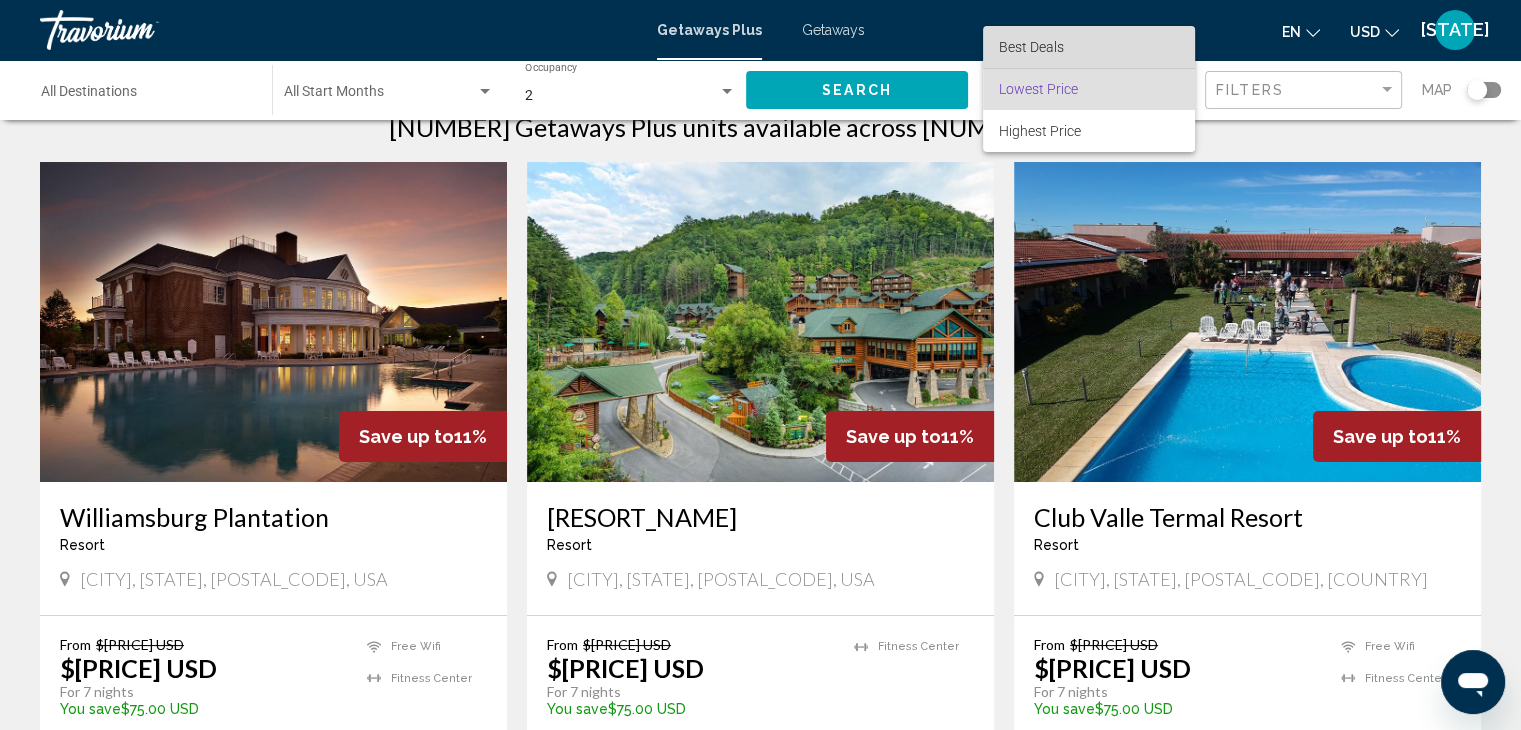 click on "Best Deals" at bounding box center [1031, 47] 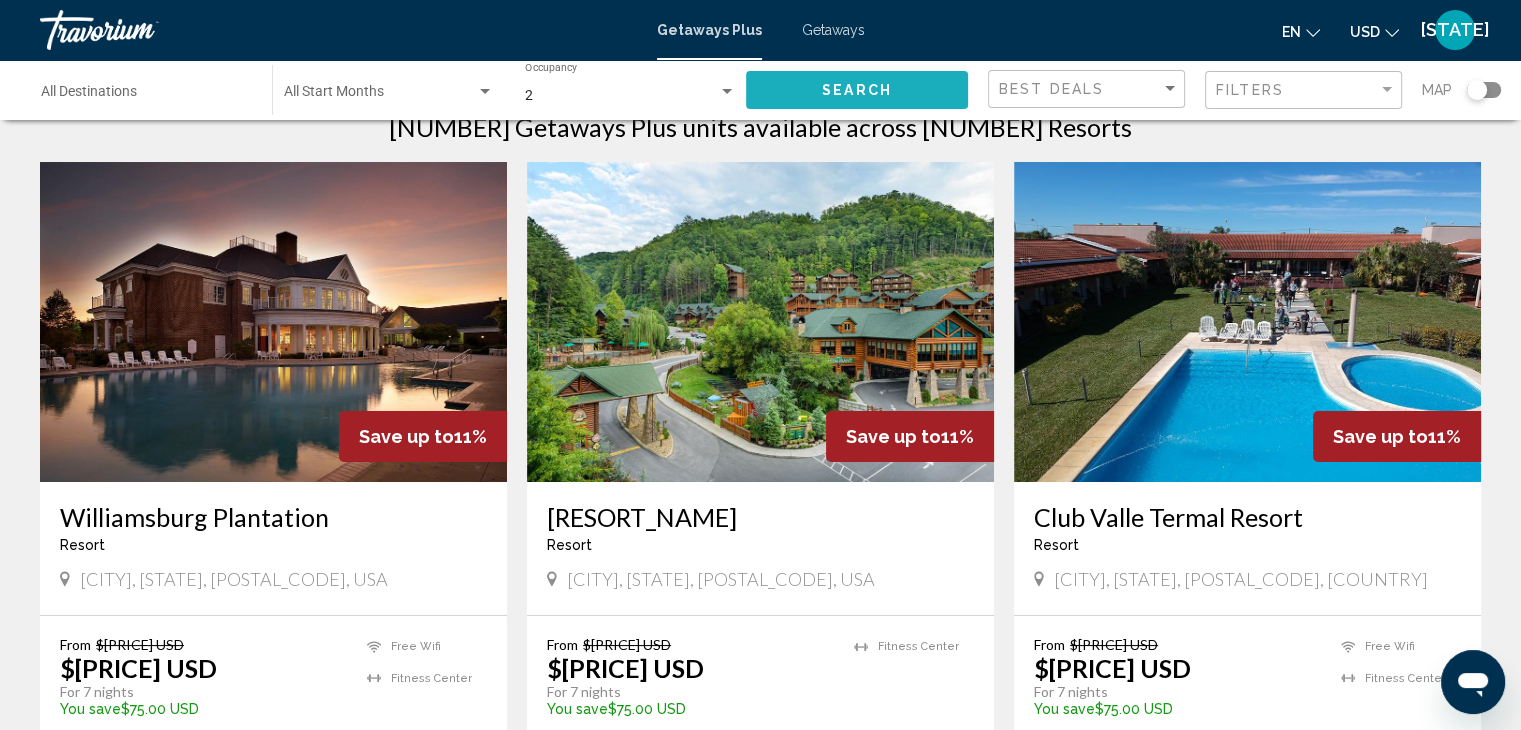 click on "Search" 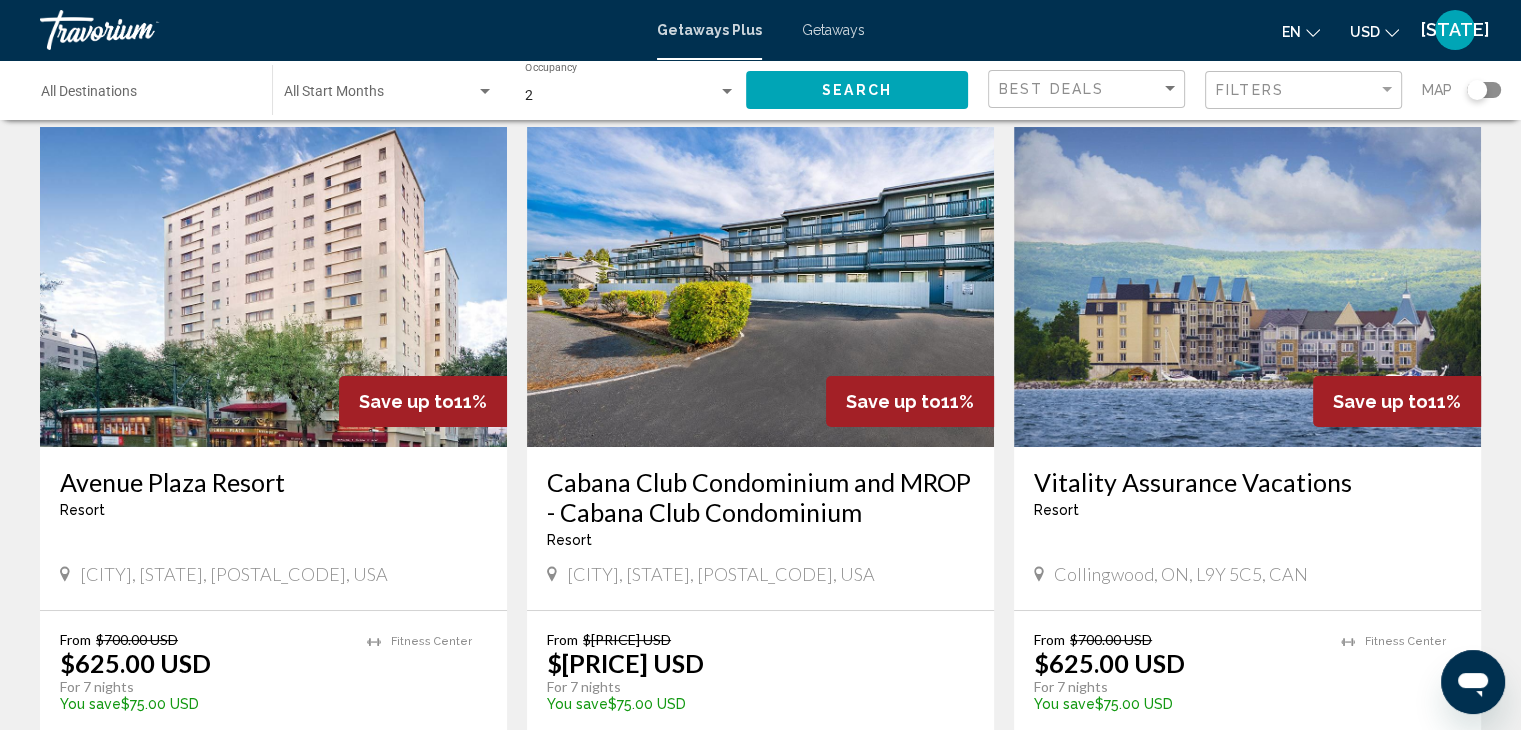 scroll, scrollTop: 84, scrollLeft: 0, axis: vertical 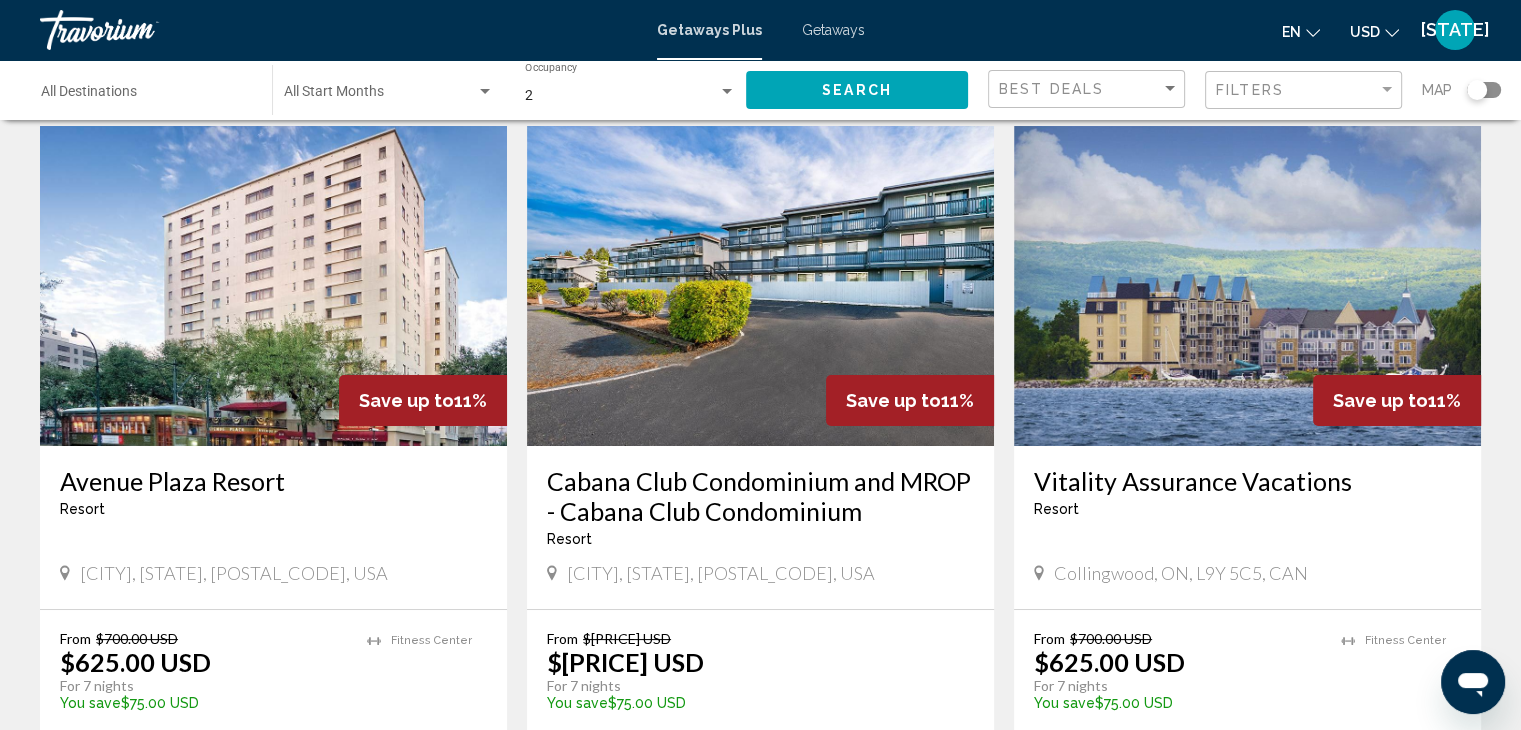 click on "GetawaysPlus Getaways en
English Español Français Italiano Português русский USD
USD ($) MXN (Mex$) CAD (Can$) GBP (£) EUR (€) AUD (A$) NZD (NZ$) CNY (CN¥) CT Login" at bounding box center (760, 30) 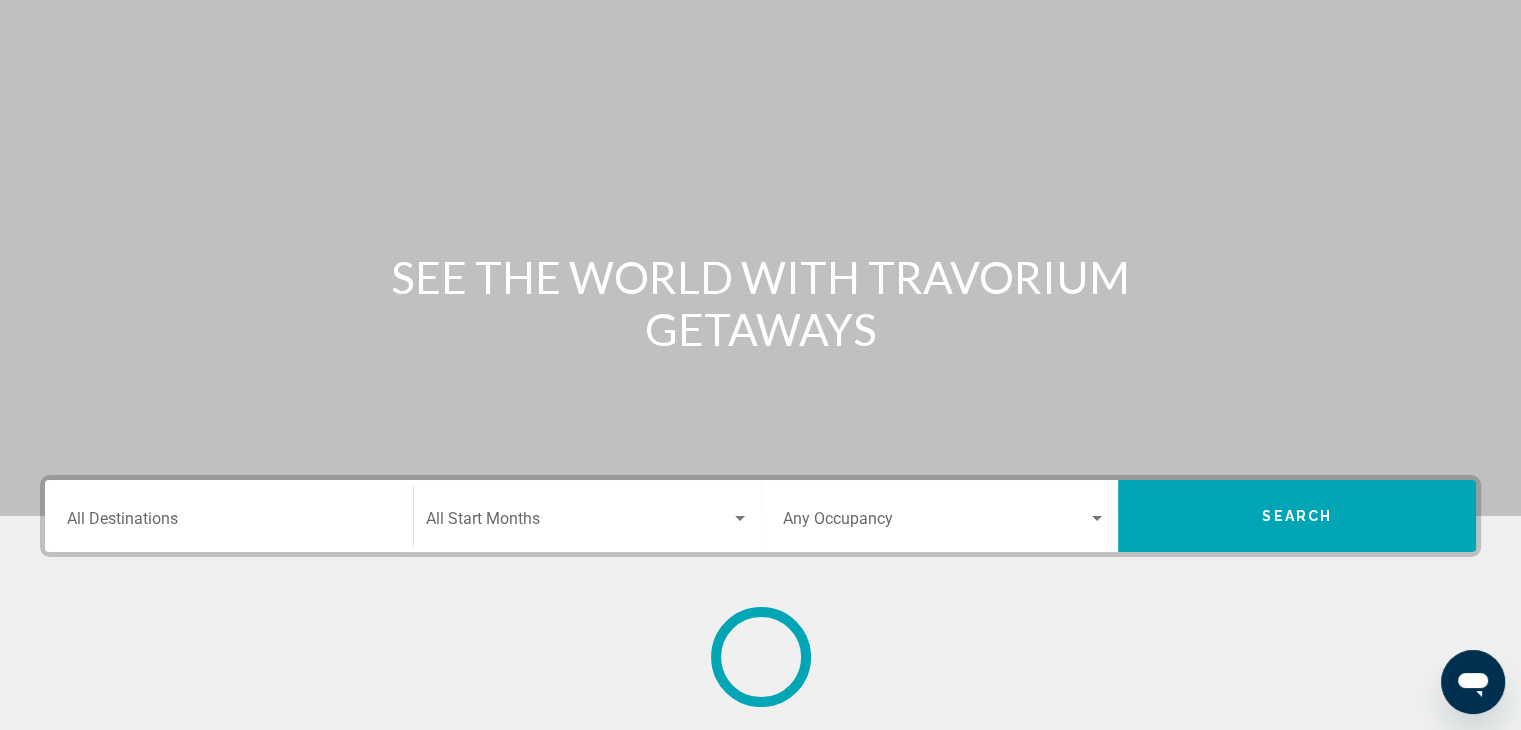 scroll, scrollTop: 0, scrollLeft: 0, axis: both 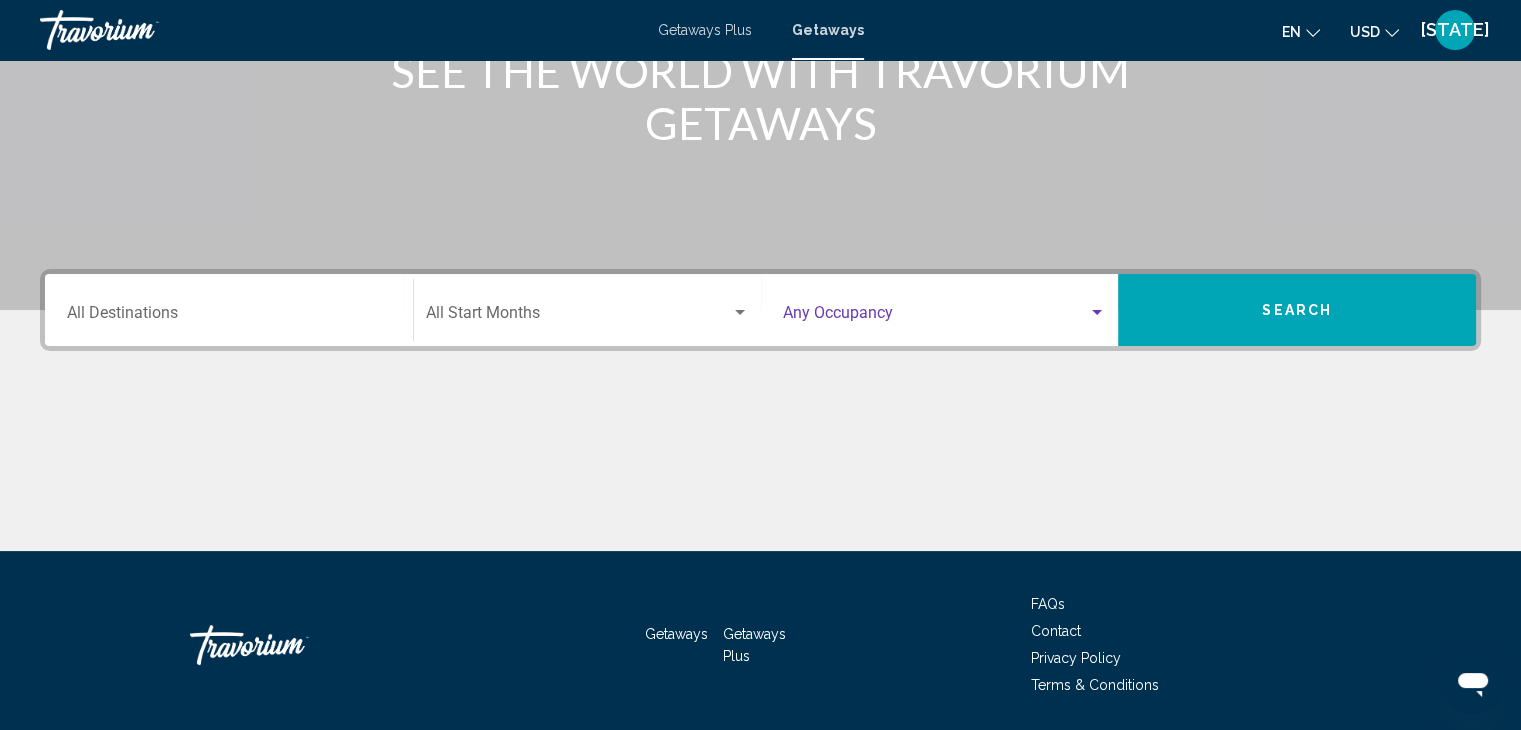 click at bounding box center (936, 317) 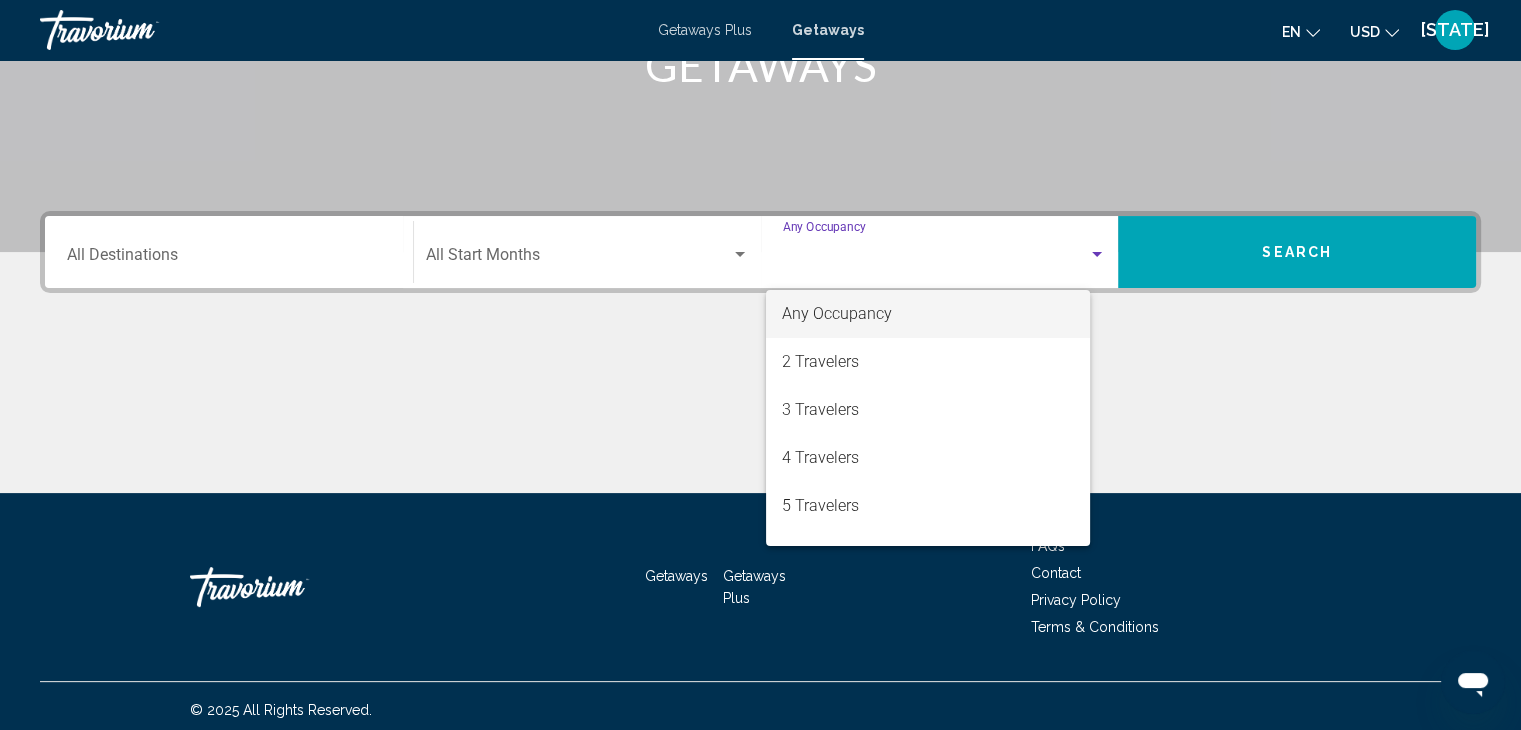 scroll, scrollTop: 356, scrollLeft: 0, axis: vertical 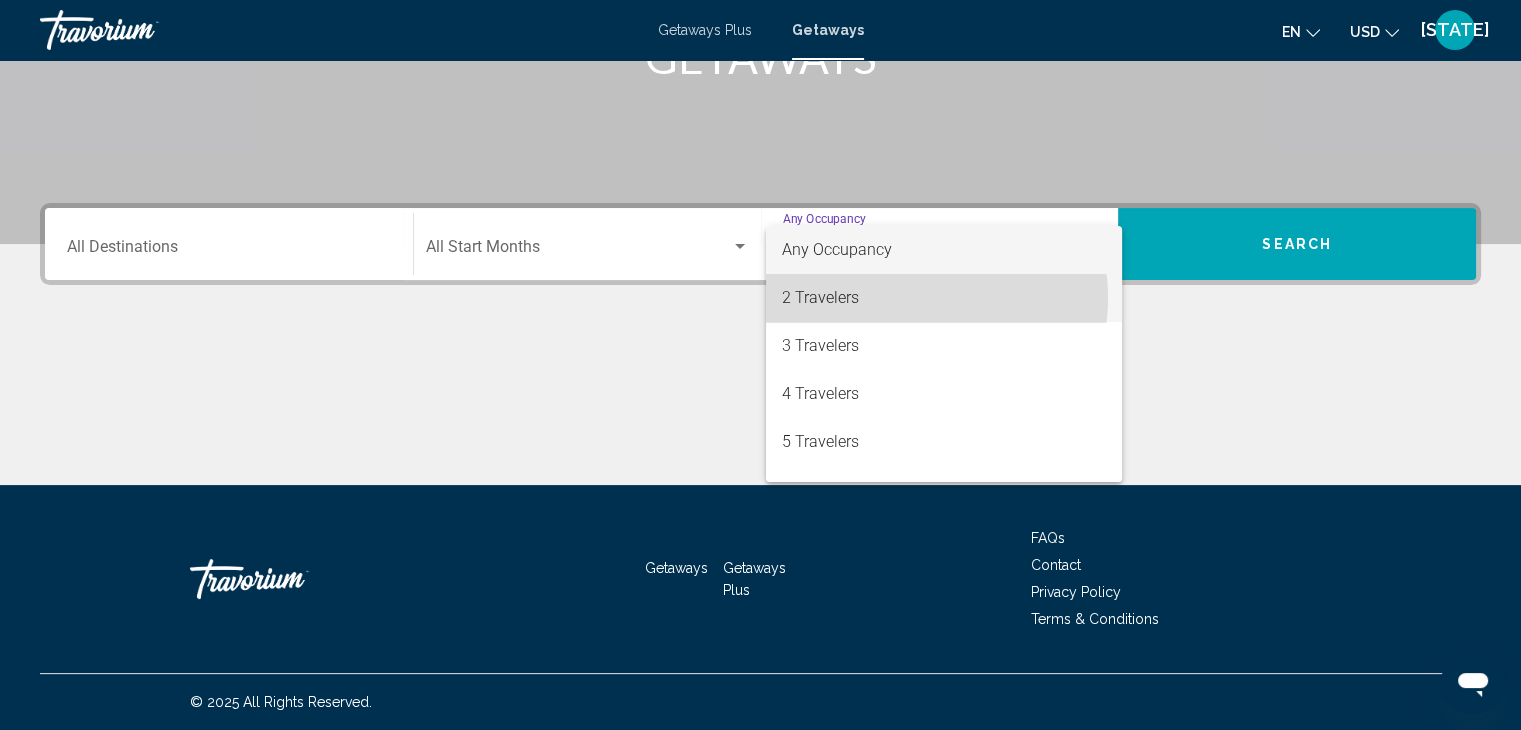 click on "2 Travelers" at bounding box center [944, 298] 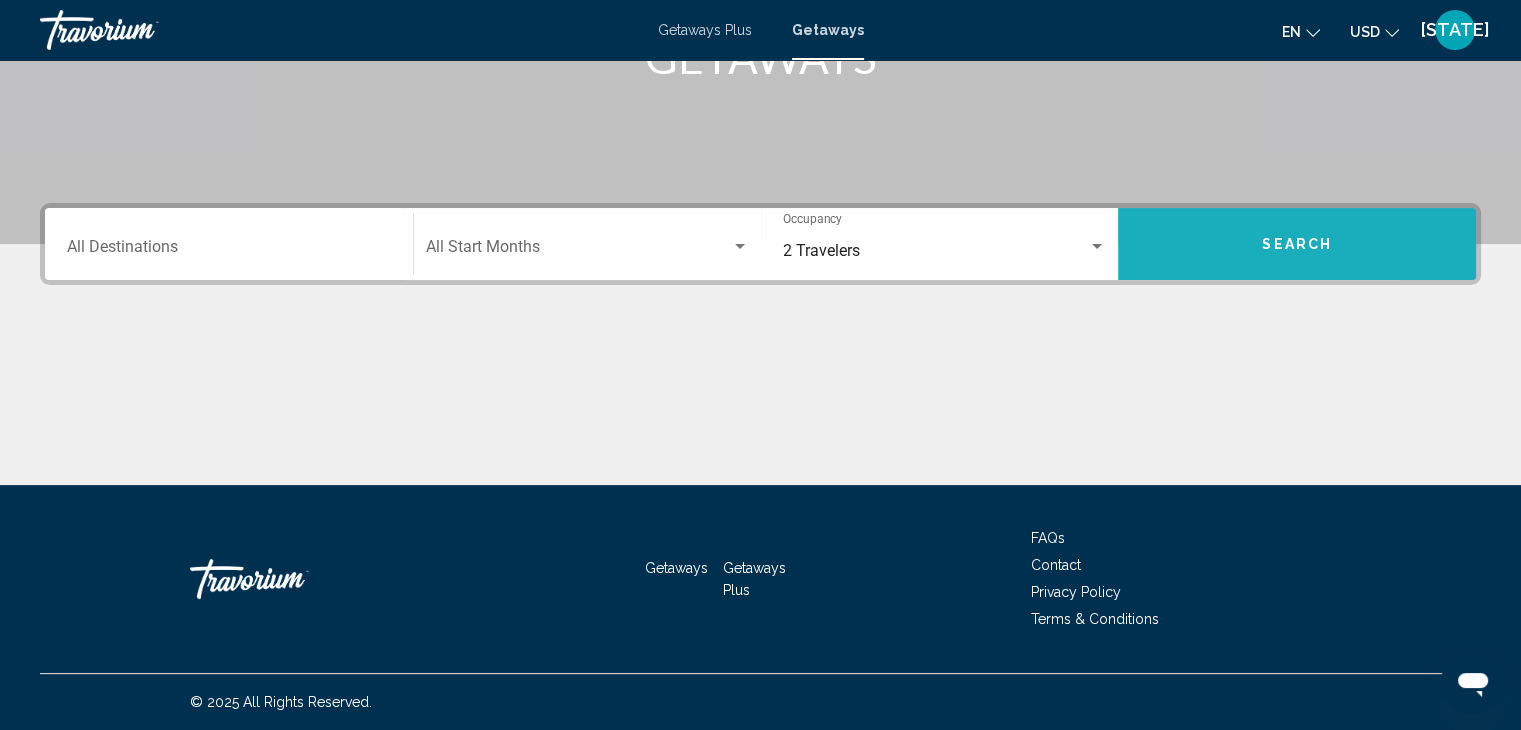 click on "Search" at bounding box center (1297, 244) 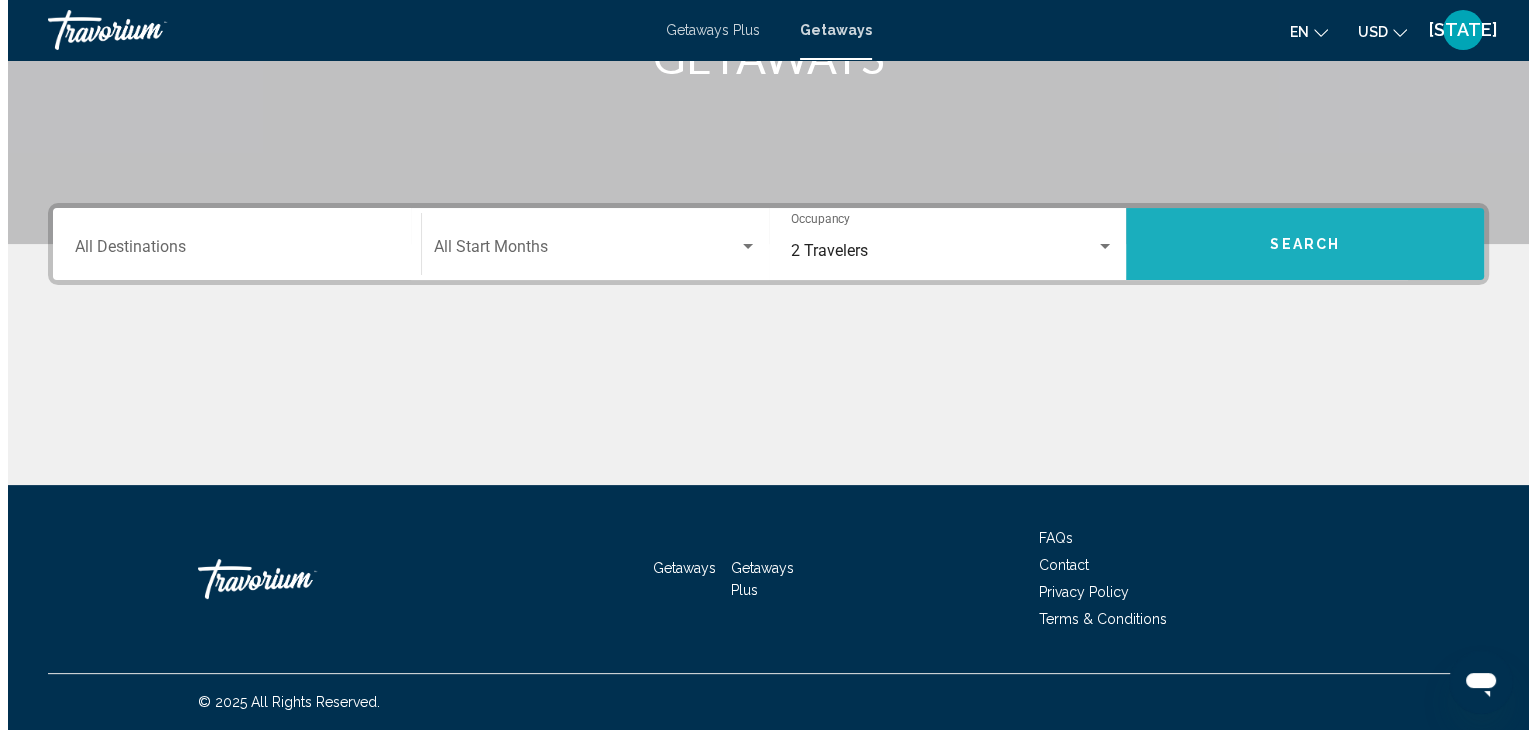 scroll, scrollTop: 0, scrollLeft: 0, axis: both 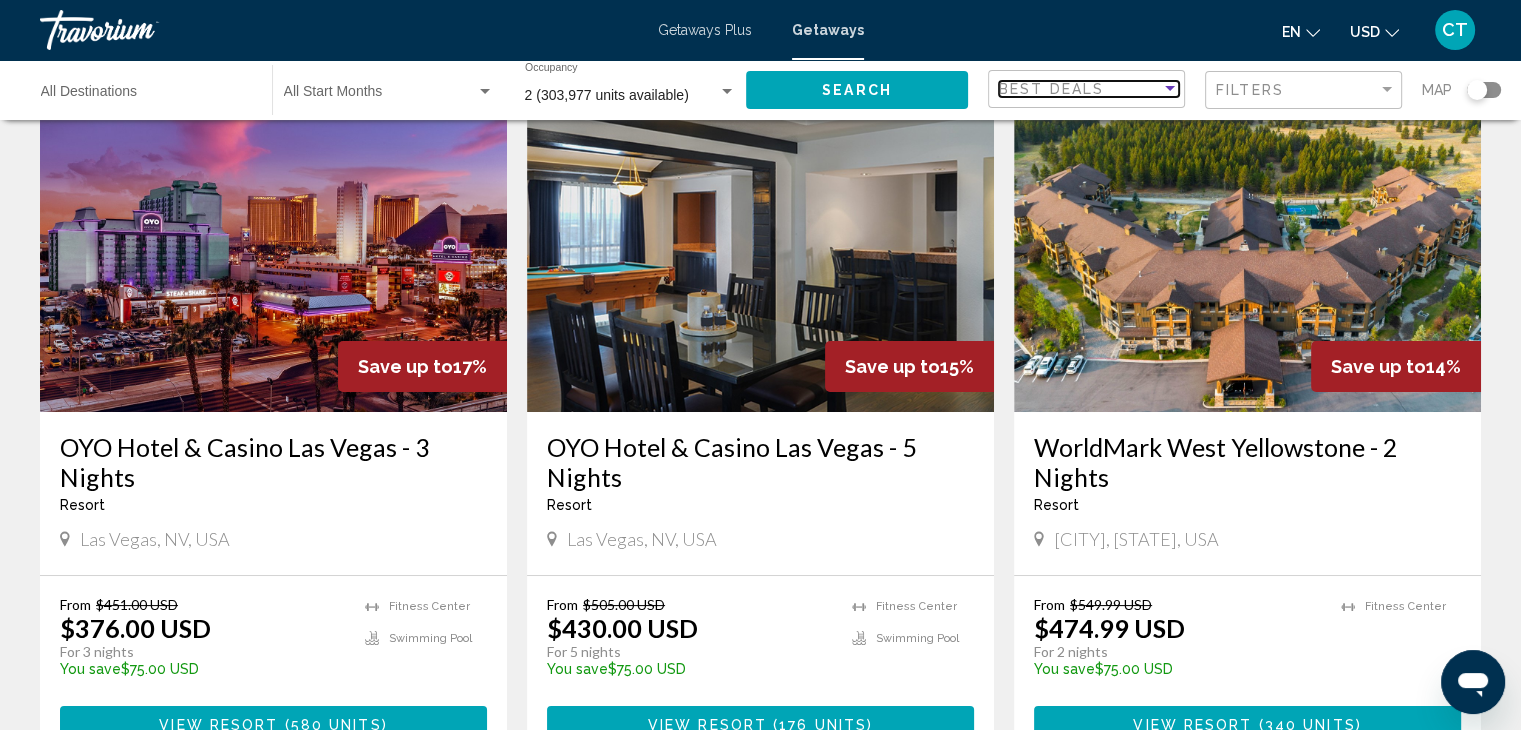 click on "Best Deals" at bounding box center [1089, 89] 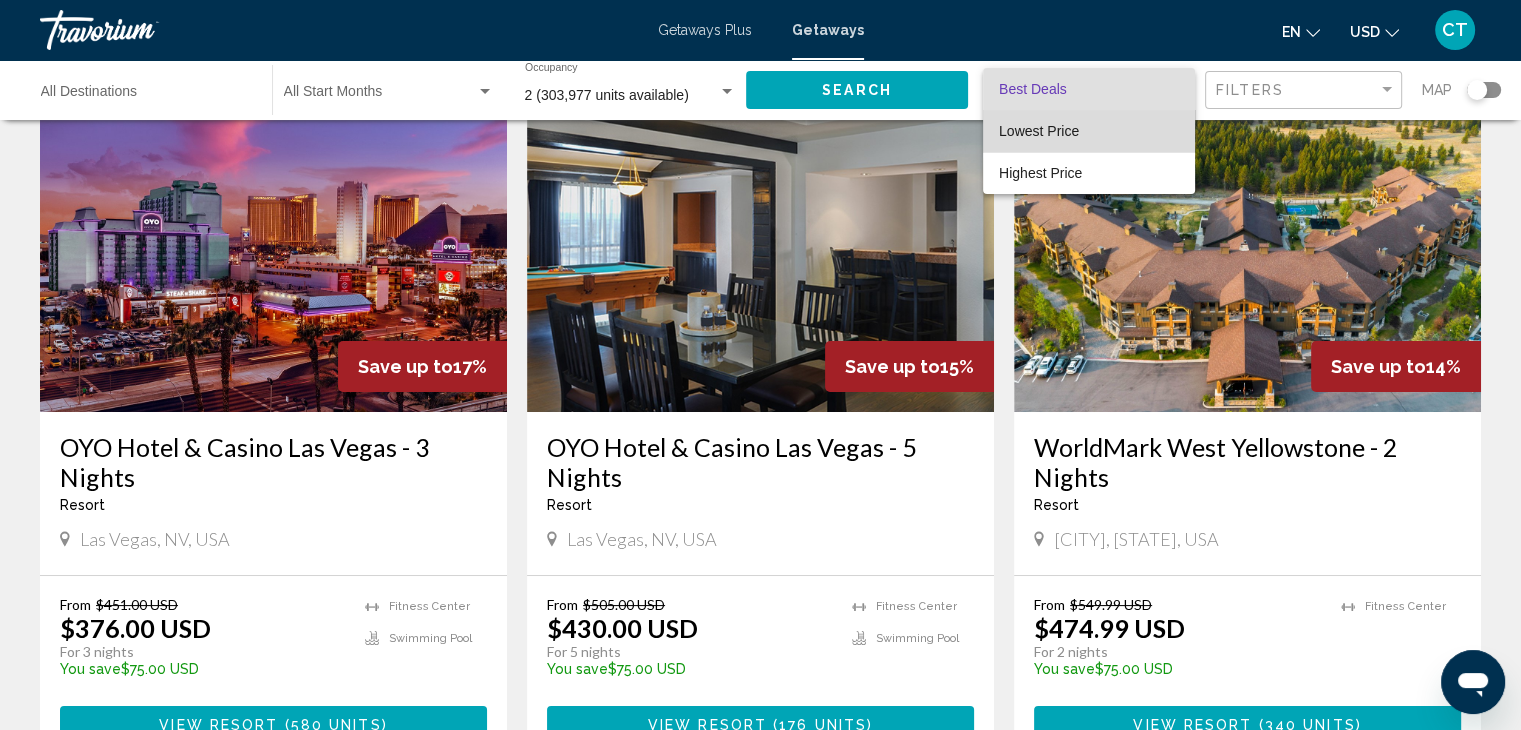 click on "Lowest Price" at bounding box center (1089, 131) 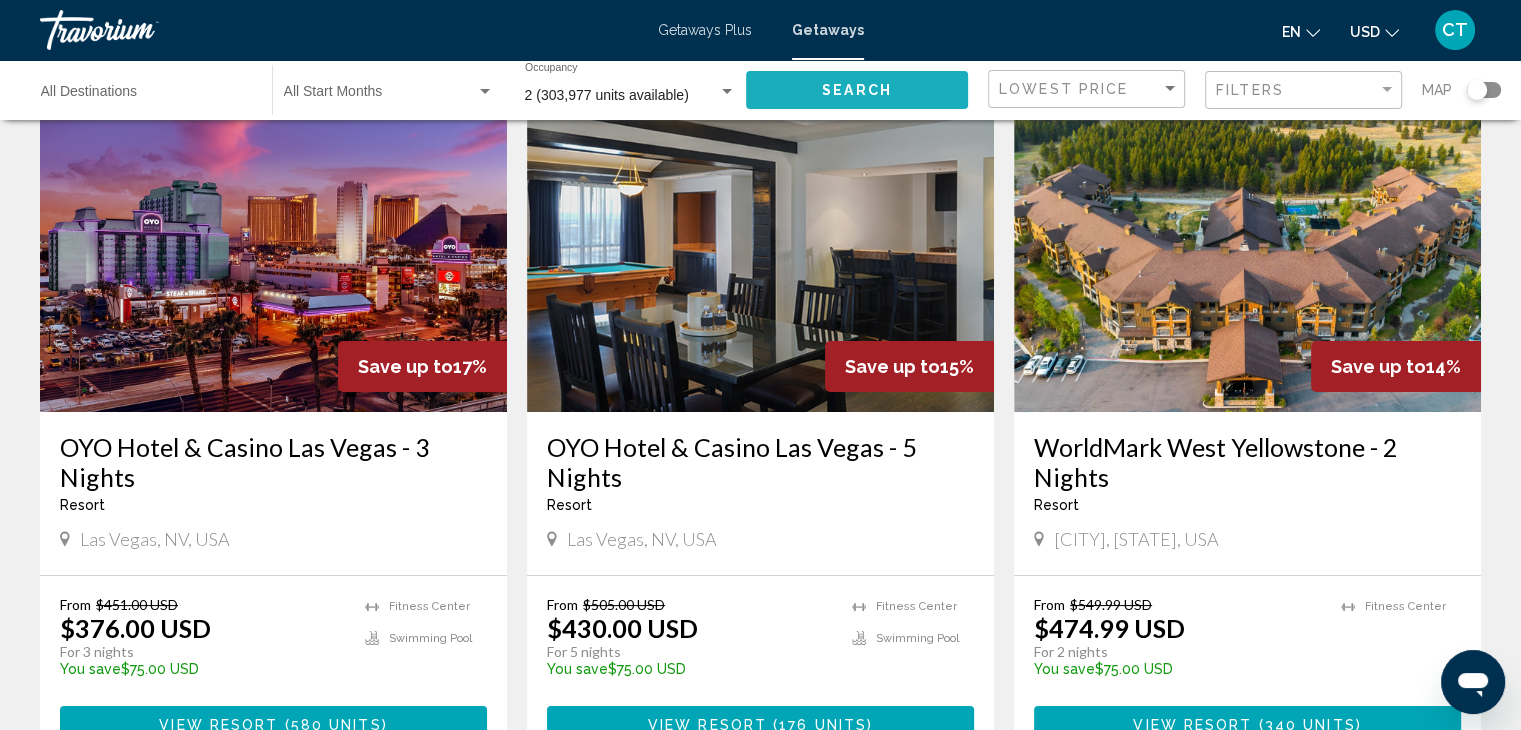 click on "Search" 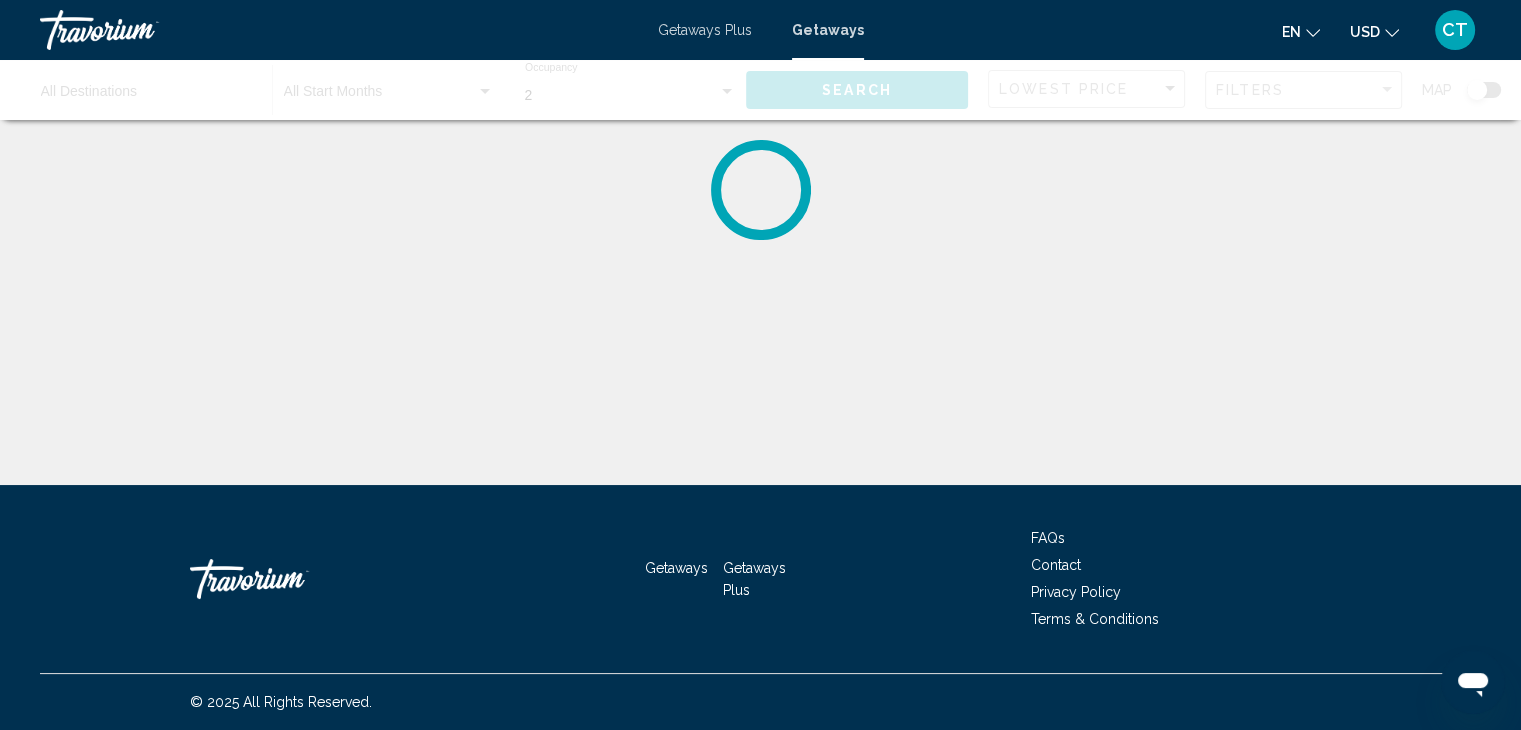 scroll, scrollTop: 0, scrollLeft: 0, axis: both 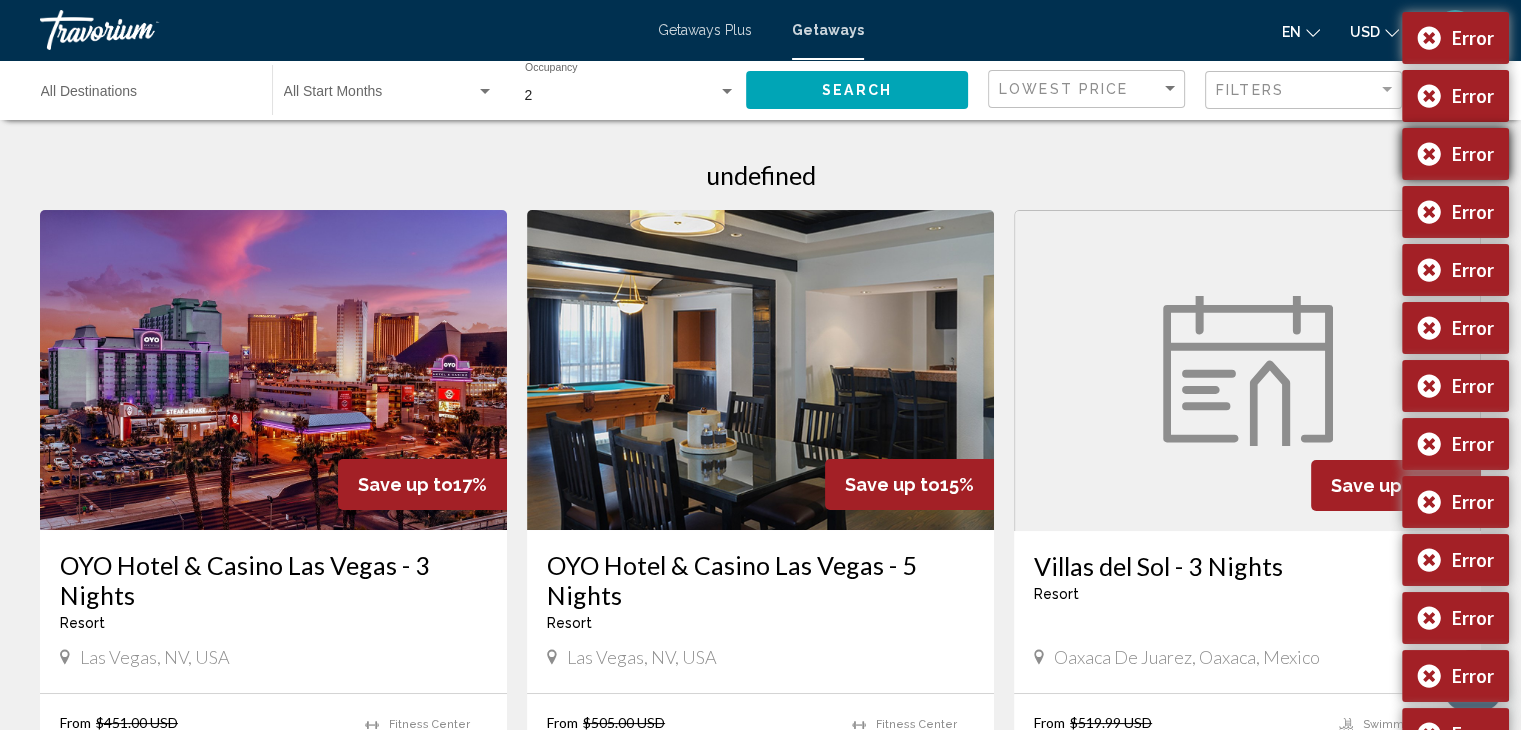 click on "Error" at bounding box center (1455, 154) 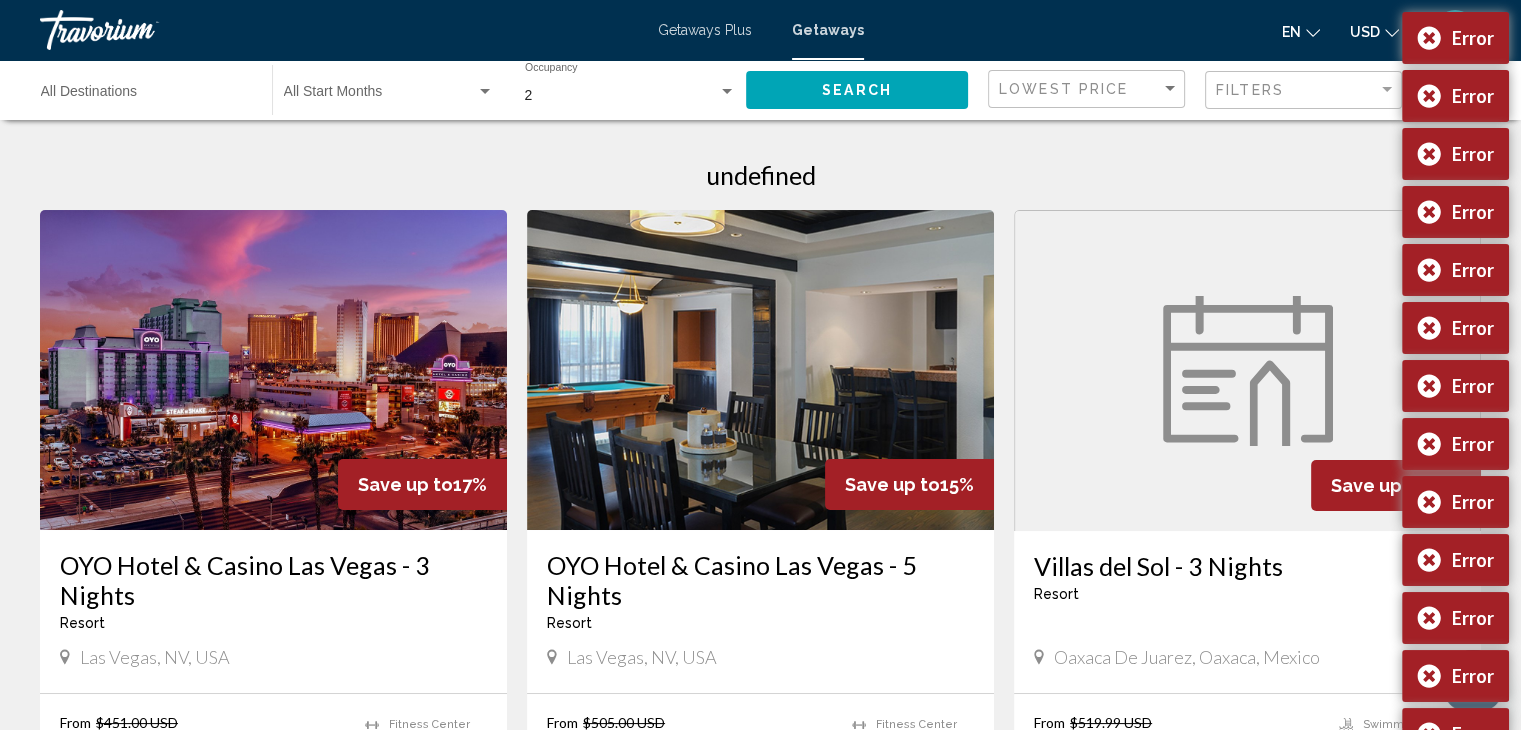 click on "Error" at bounding box center [1455, 154] 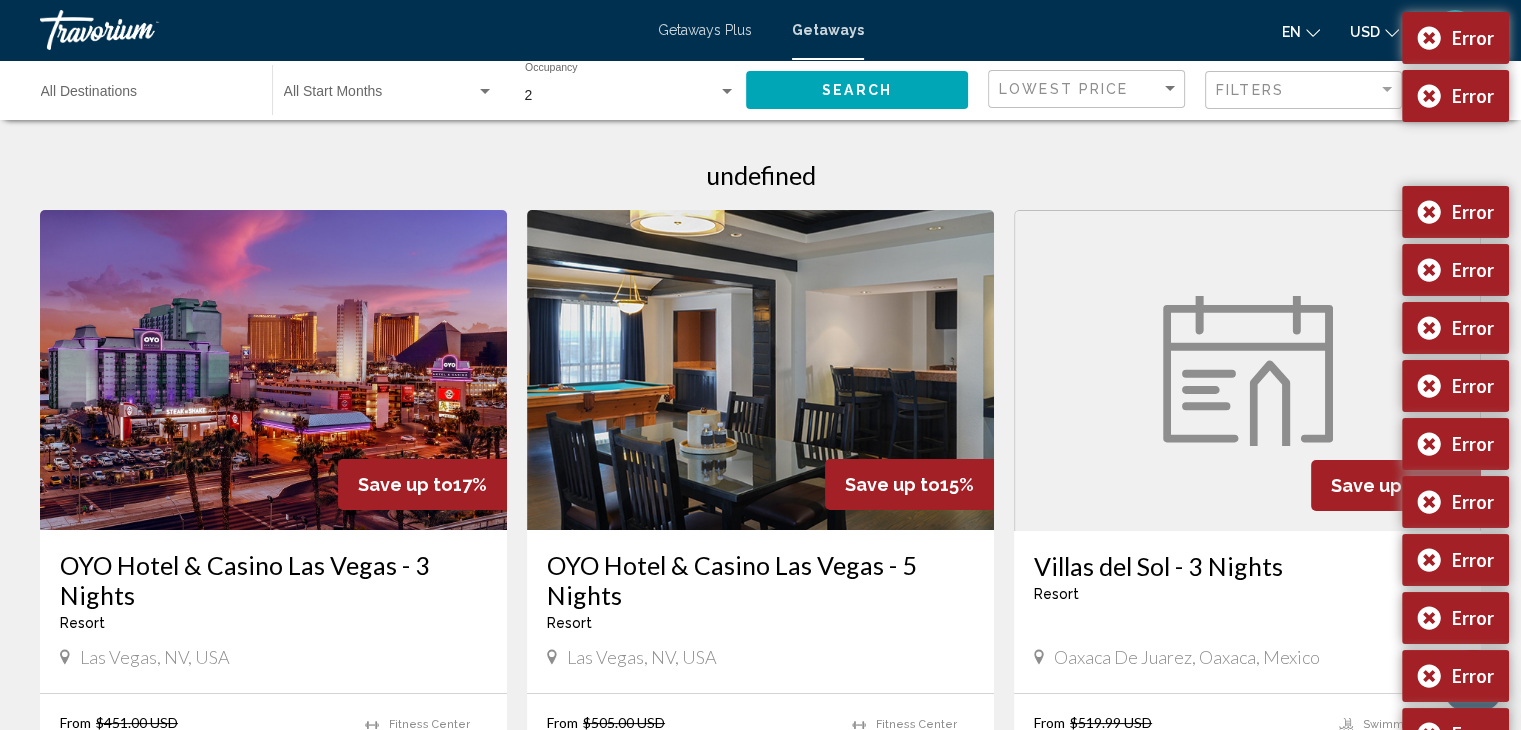 click on "Error" at bounding box center (1455, 154) 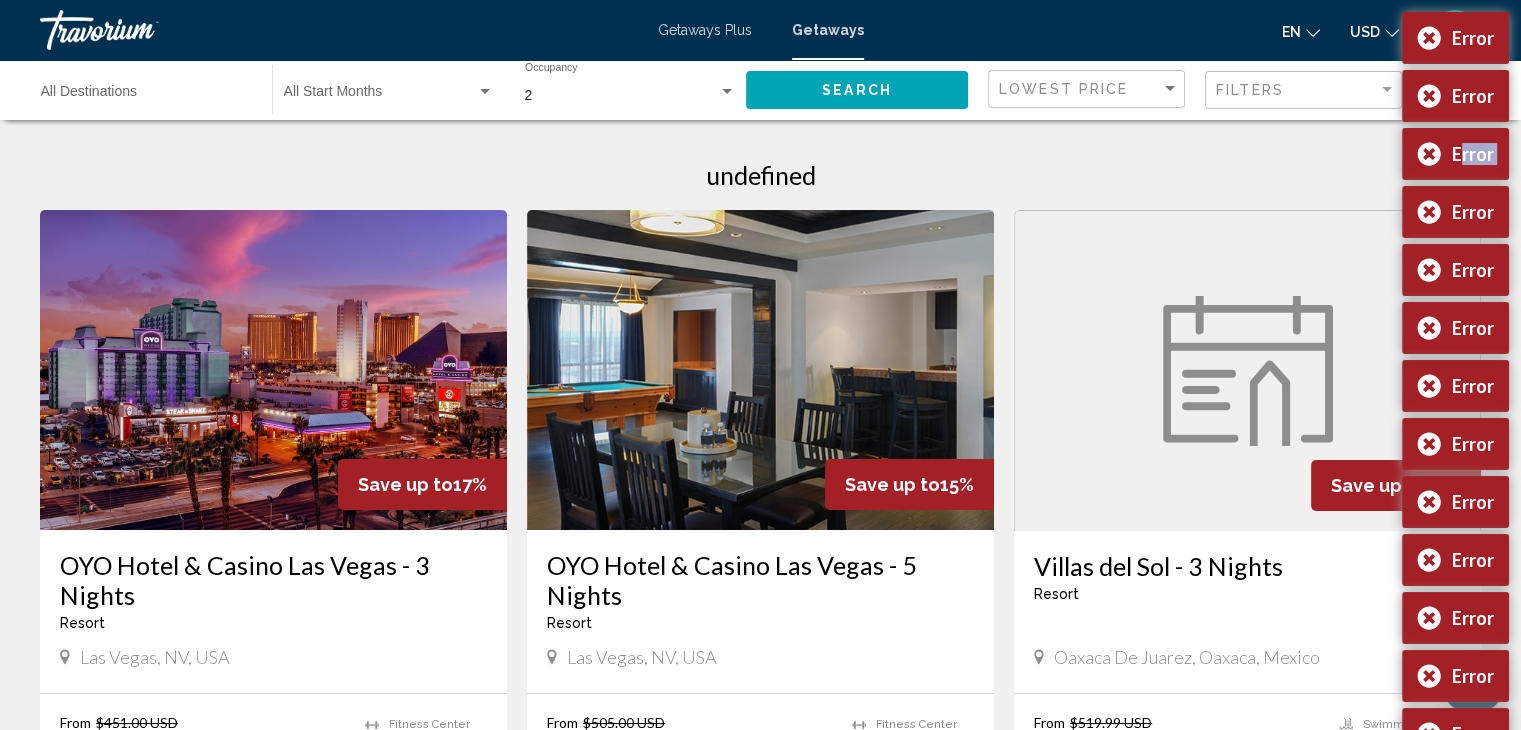 click on "Error" at bounding box center [1455, 154] 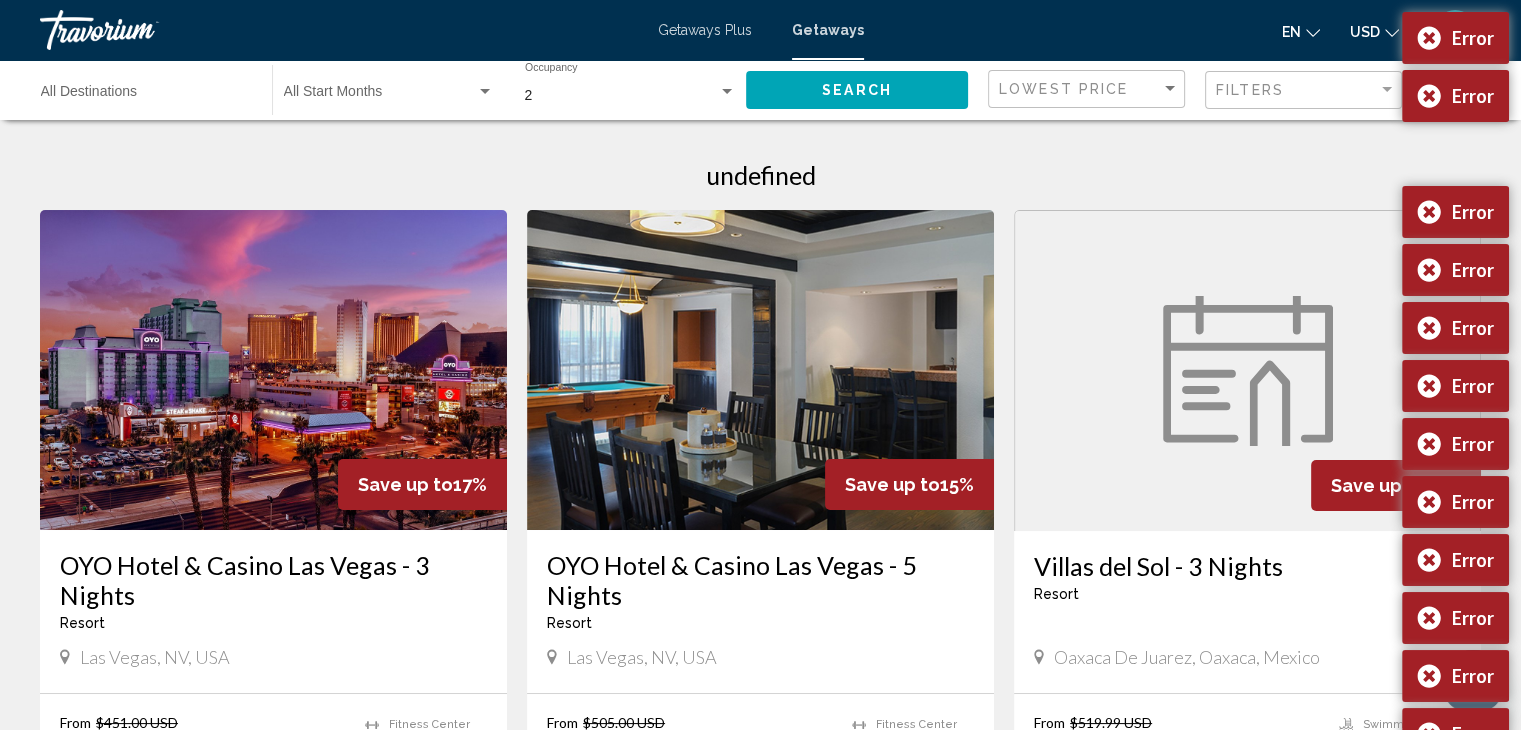 click on "Error" at bounding box center (1455, 154) 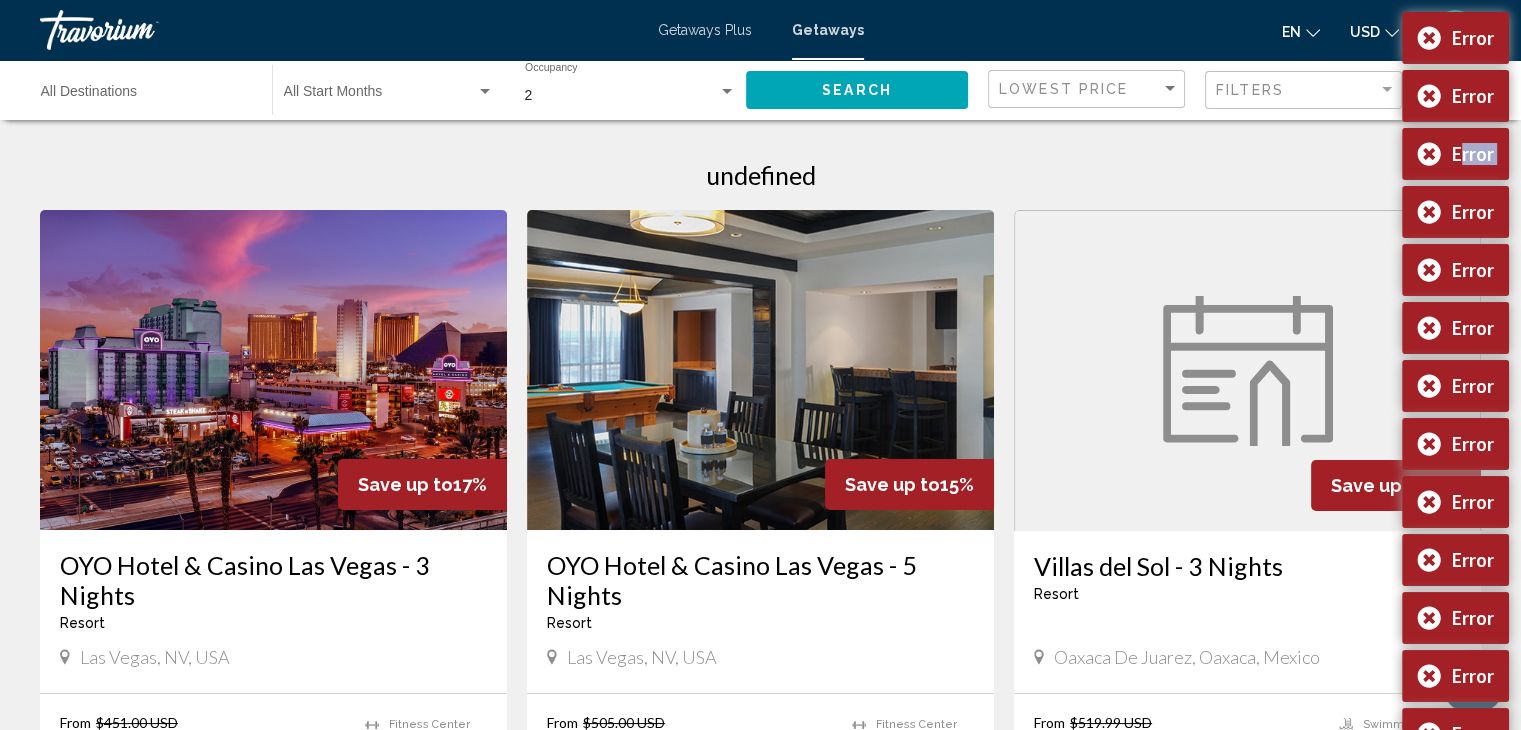click on "Error" at bounding box center [1455, 154] 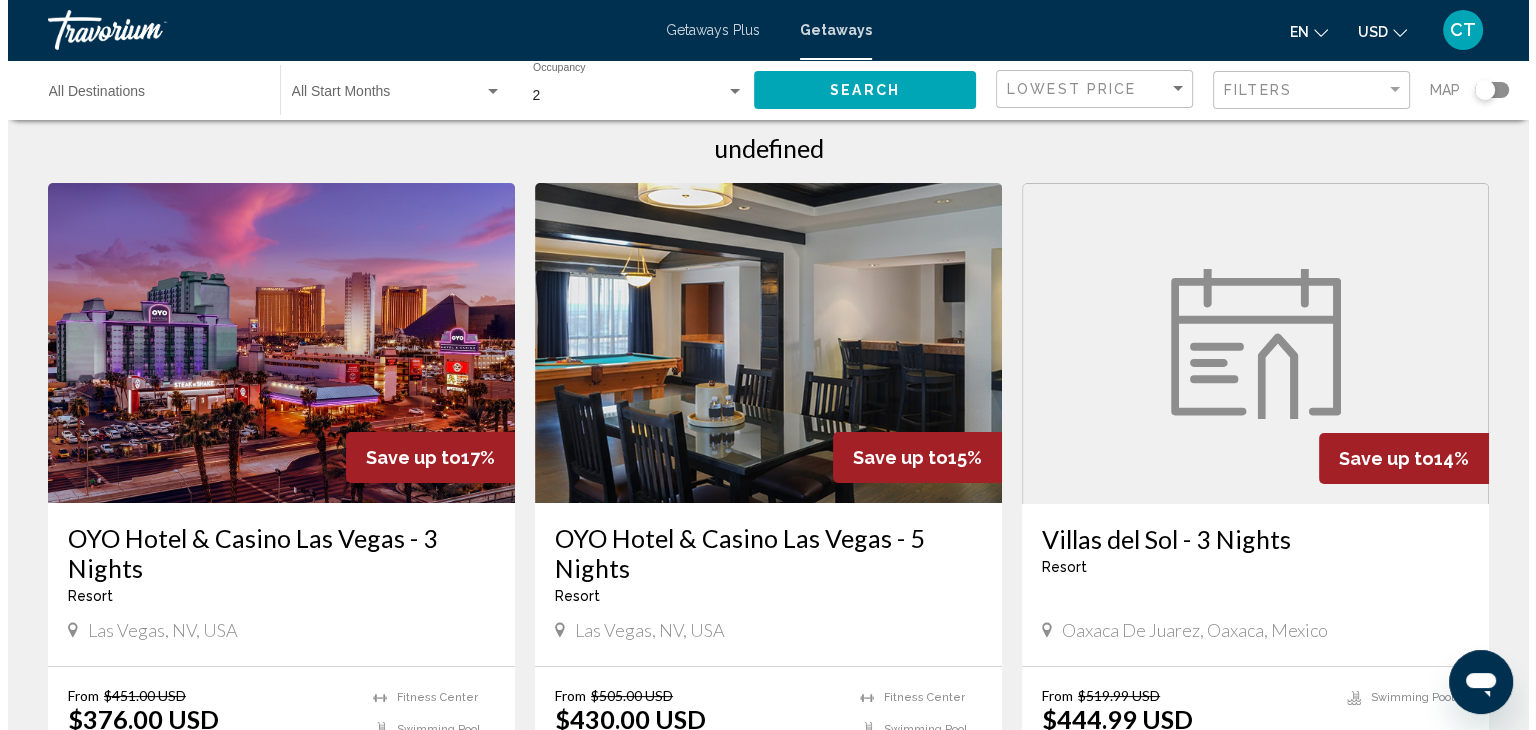 scroll, scrollTop: 0, scrollLeft: 0, axis: both 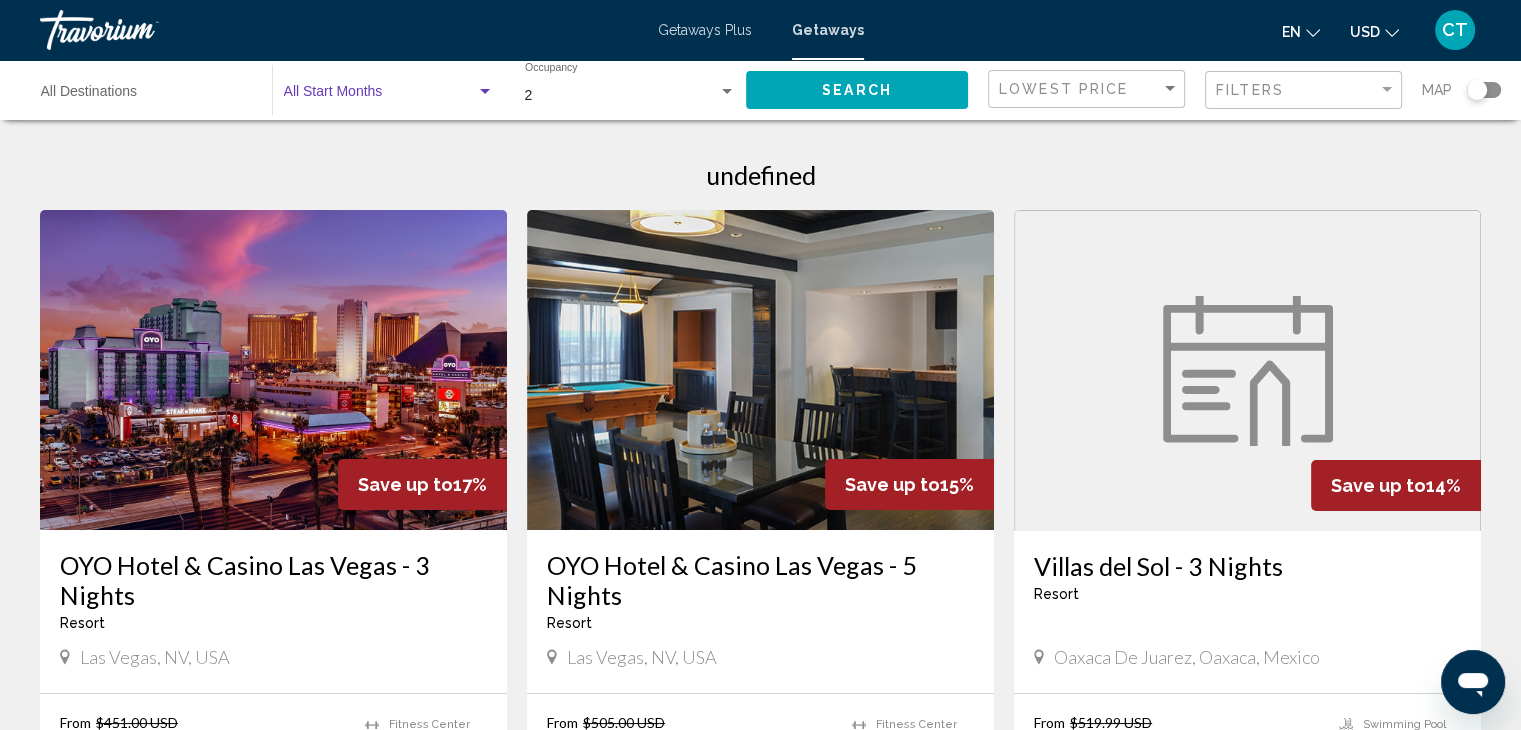 click at bounding box center (485, 92) 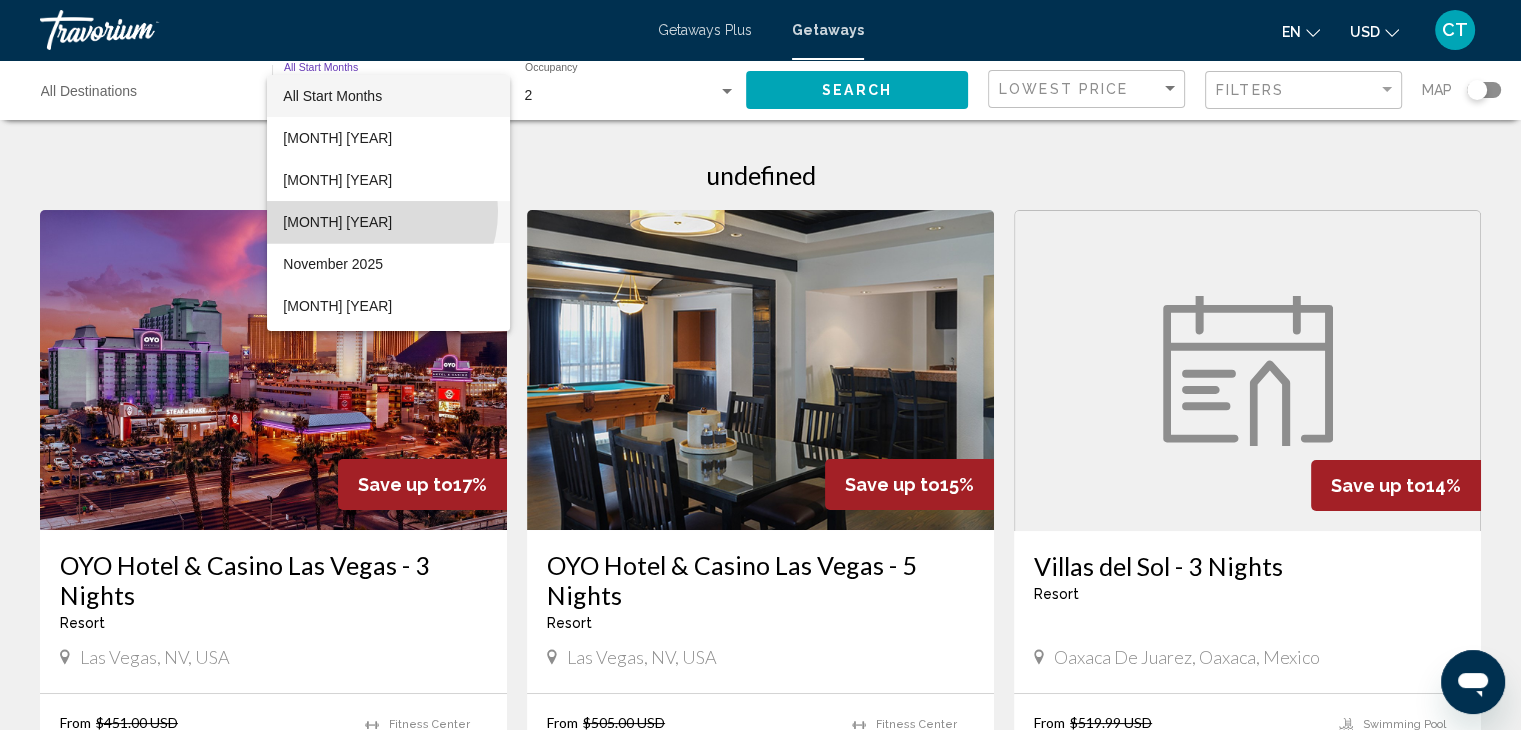 click on "[MONTH] [YEAR]" at bounding box center [388, 222] 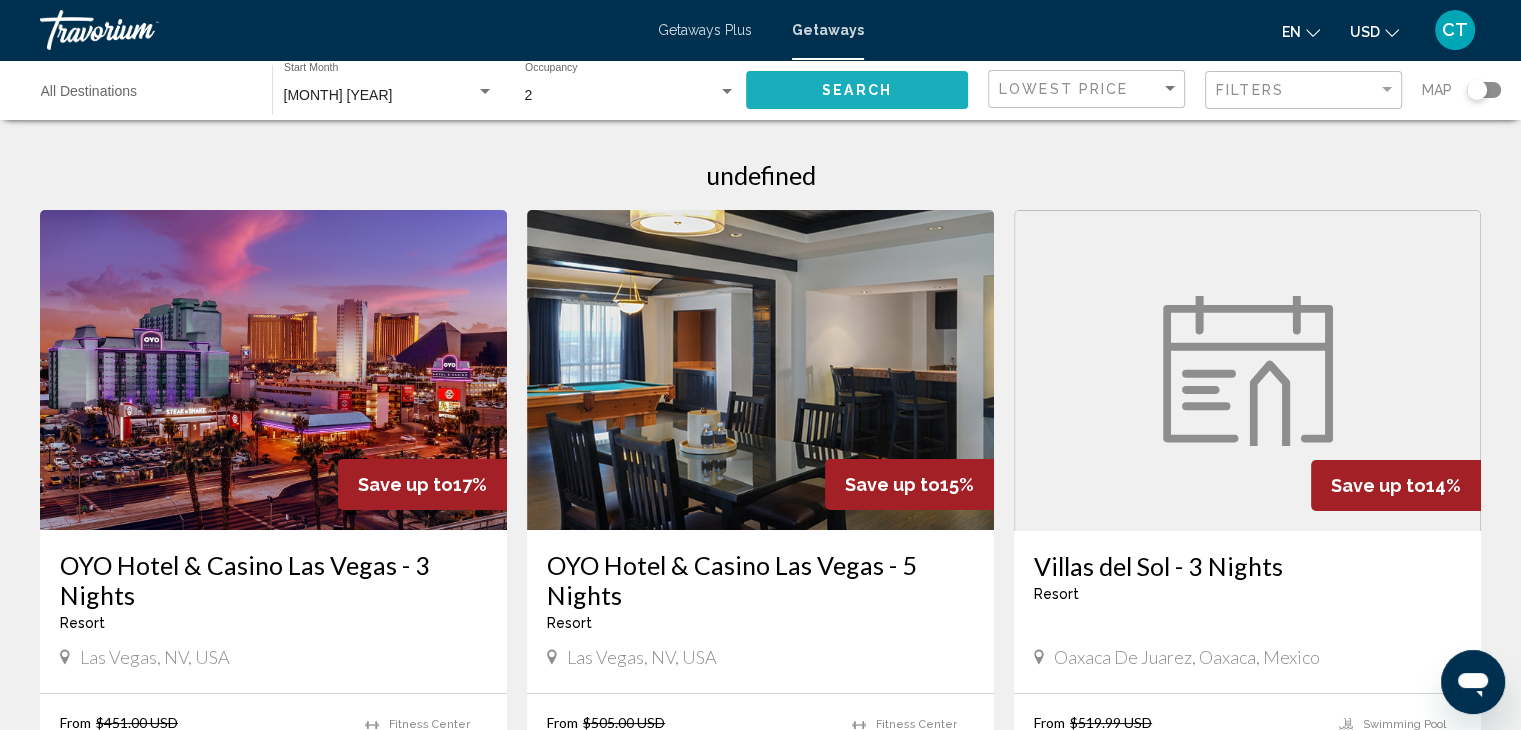 click on "Search" 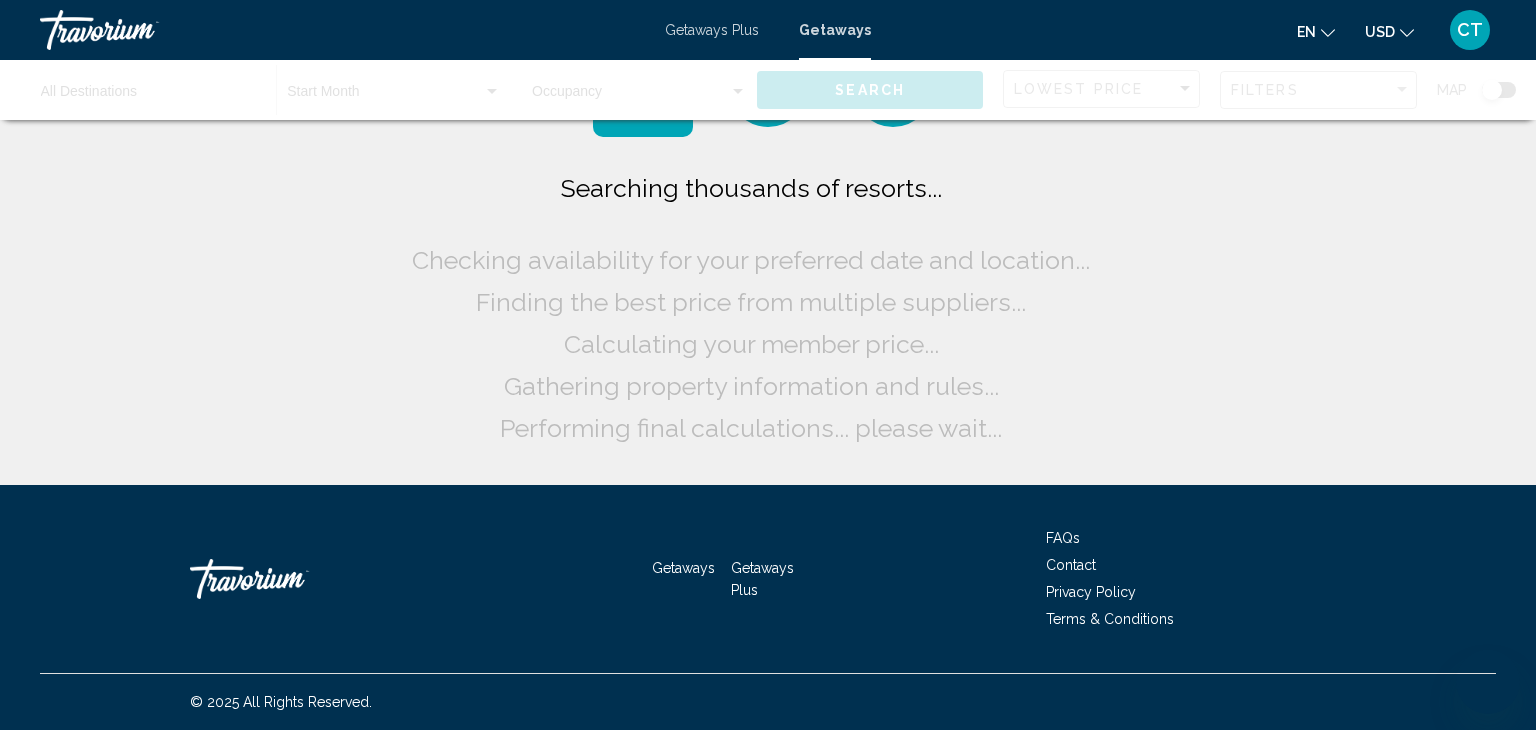 scroll, scrollTop: 0, scrollLeft: 0, axis: both 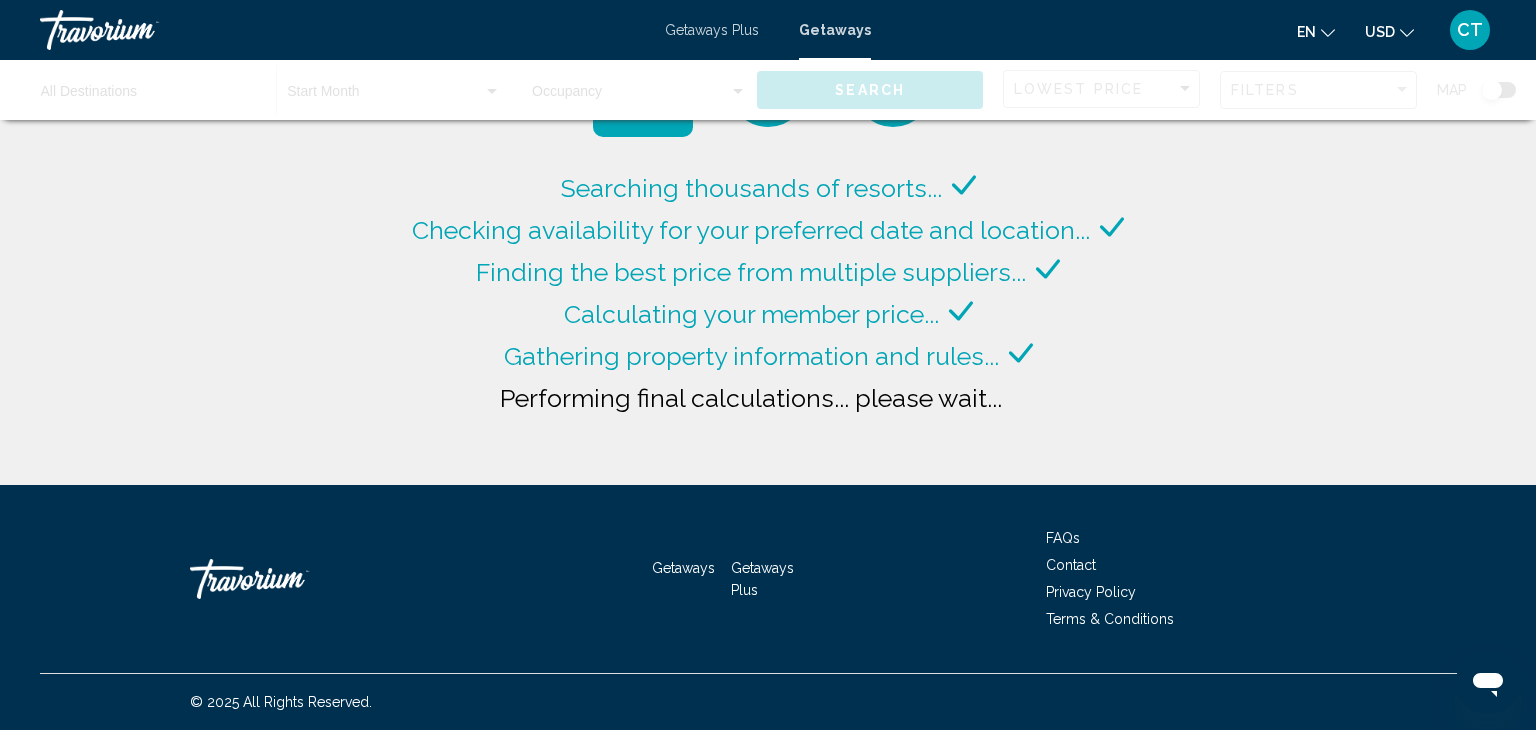 click on "Getaways" at bounding box center (835, 30) 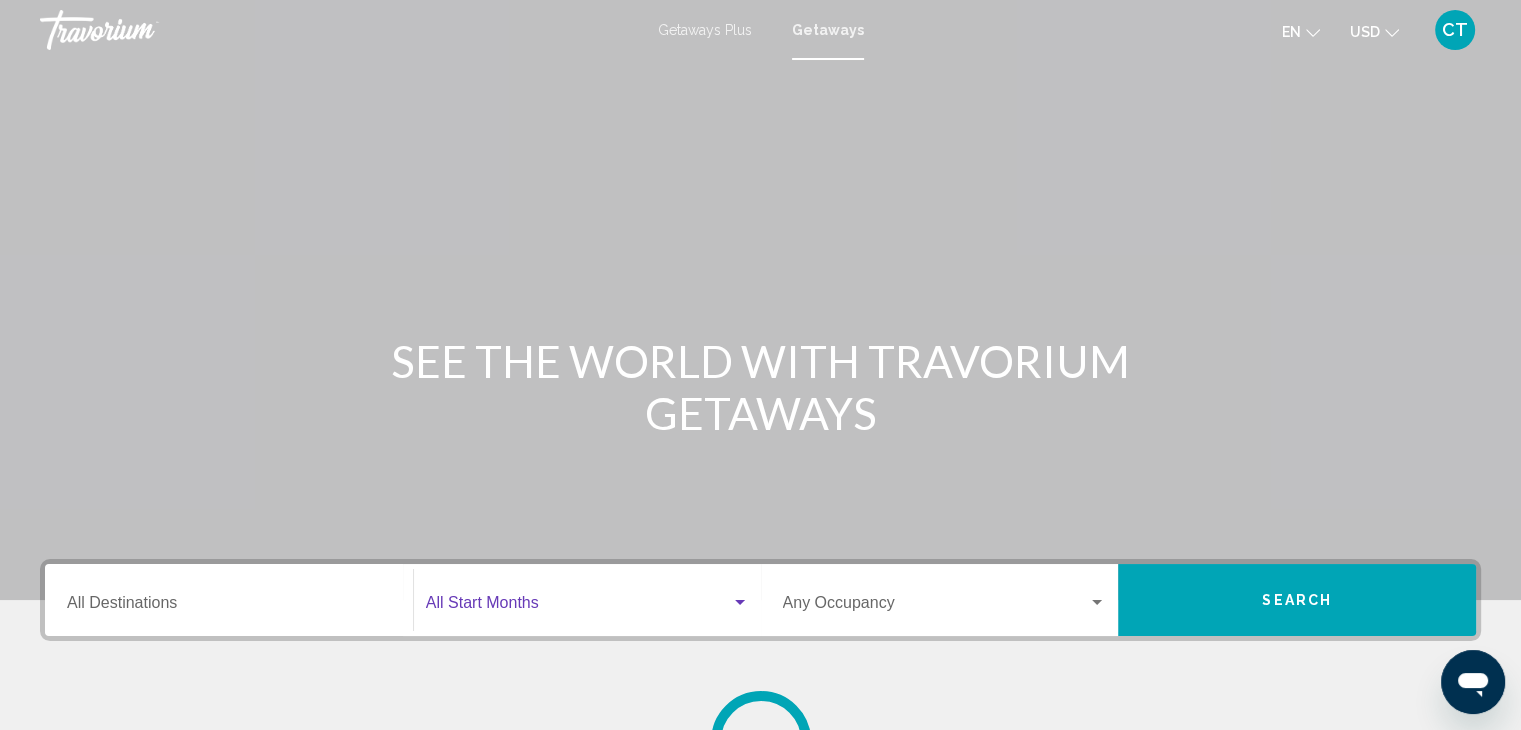 click at bounding box center (578, 607) 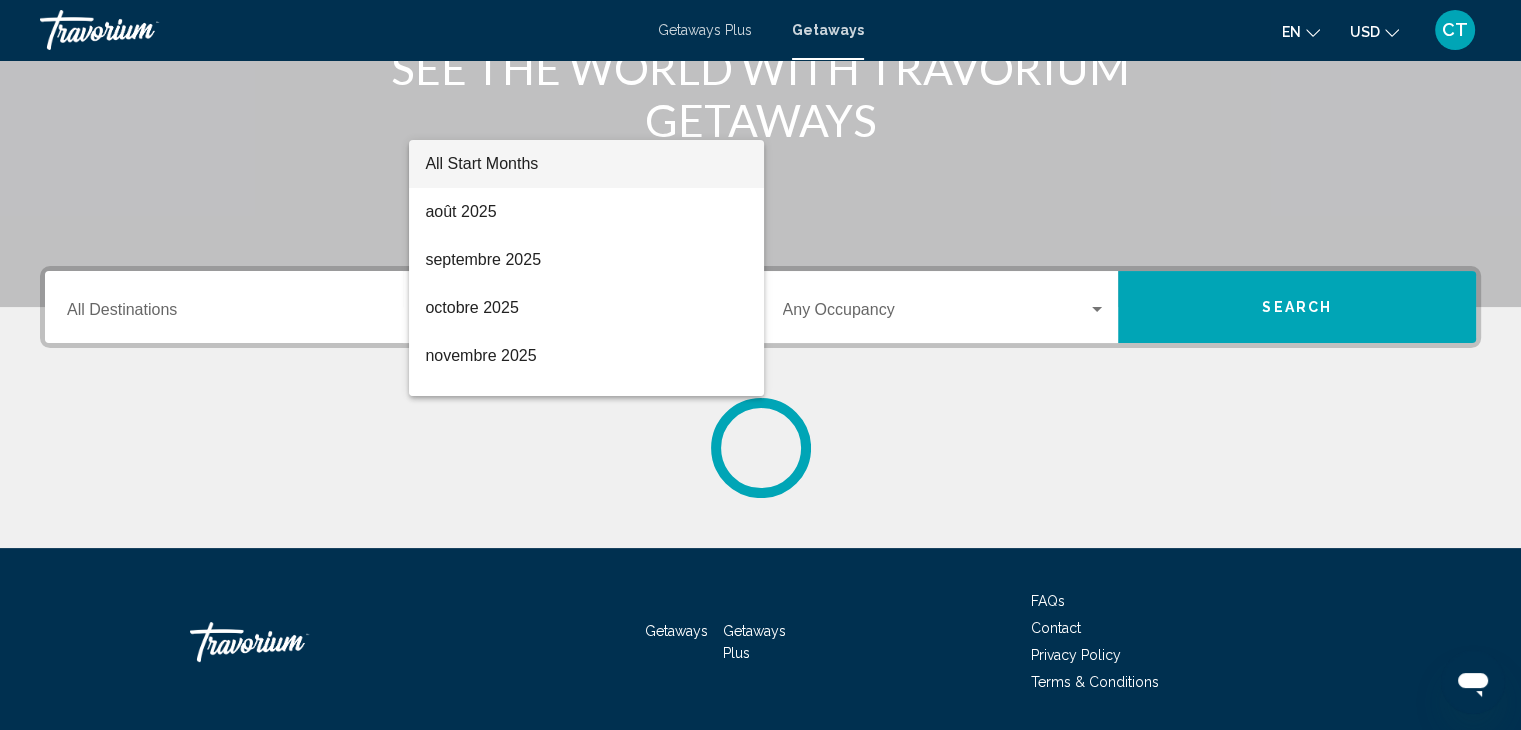 scroll, scrollTop: 356, scrollLeft: 0, axis: vertical 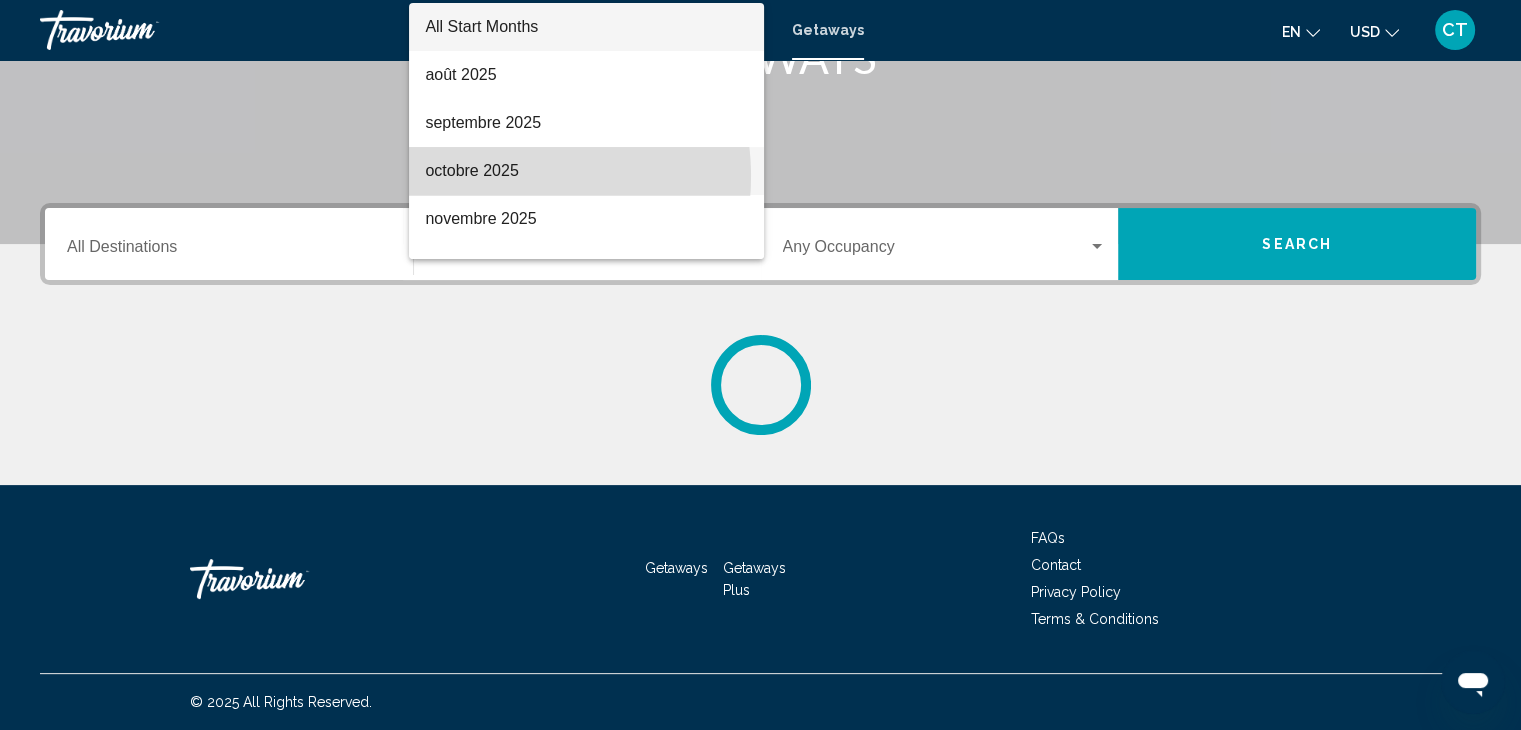 click on "octobre 2025" at bounding box center [586, 171] 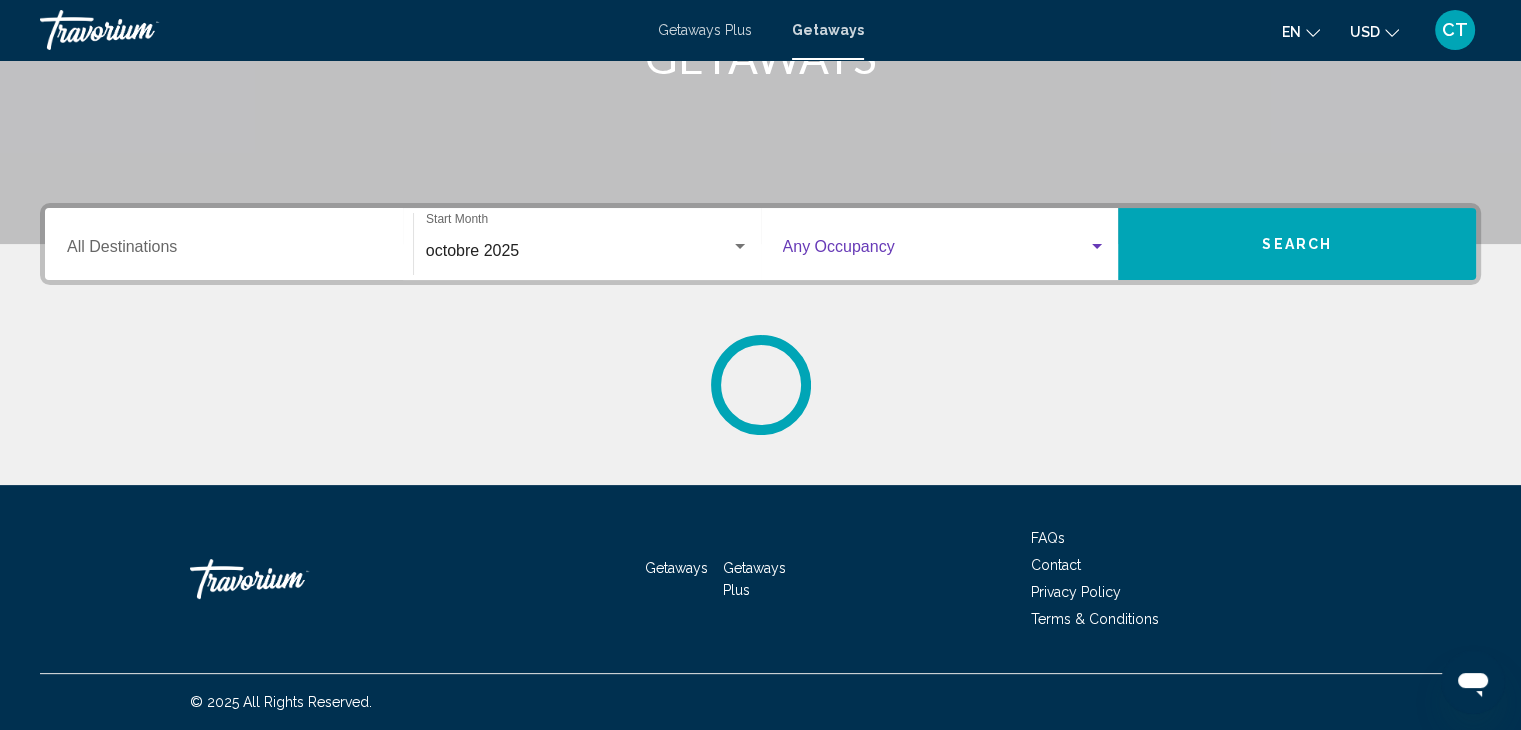 click at bounding box center (936, 251) 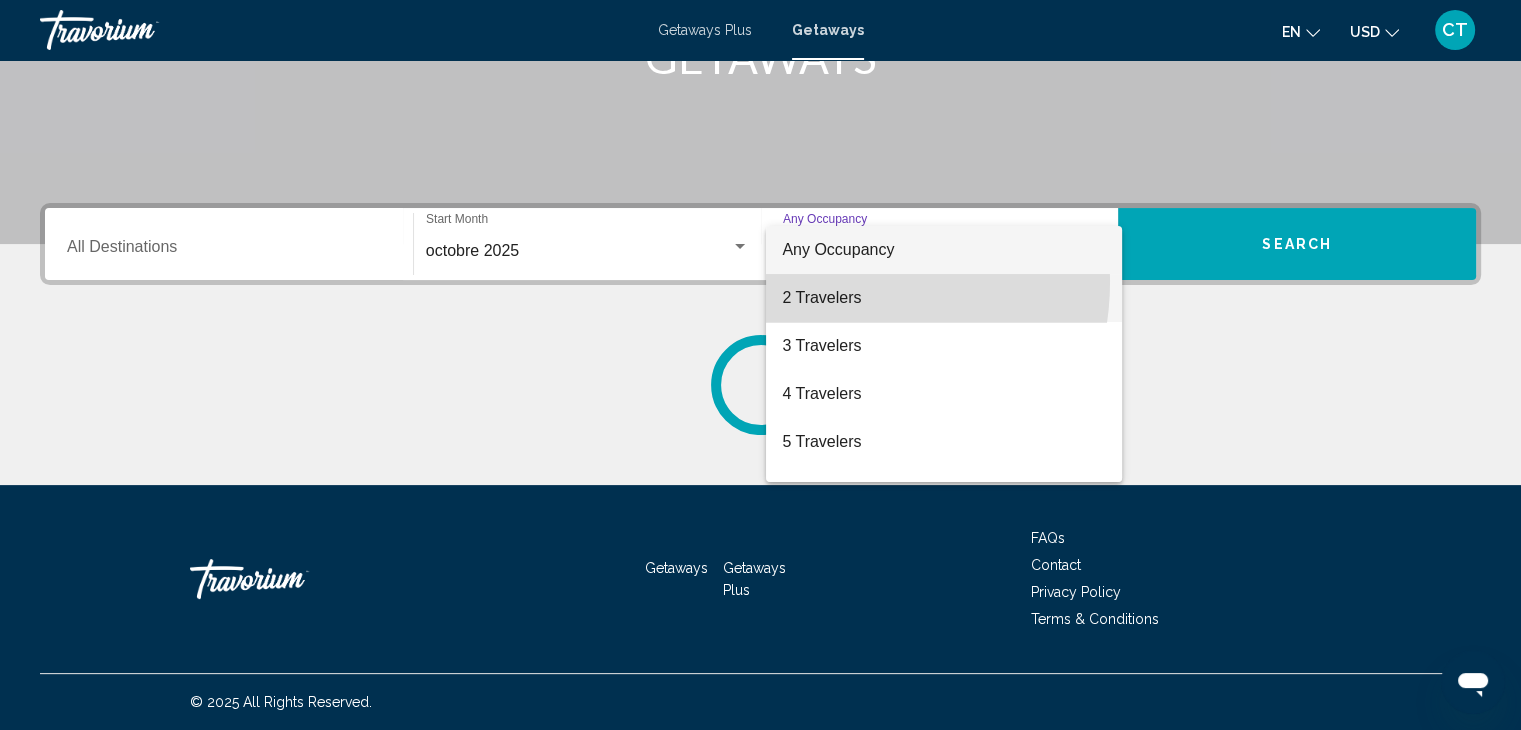 click on "2 Travelers" at bounding box center [944, 298] 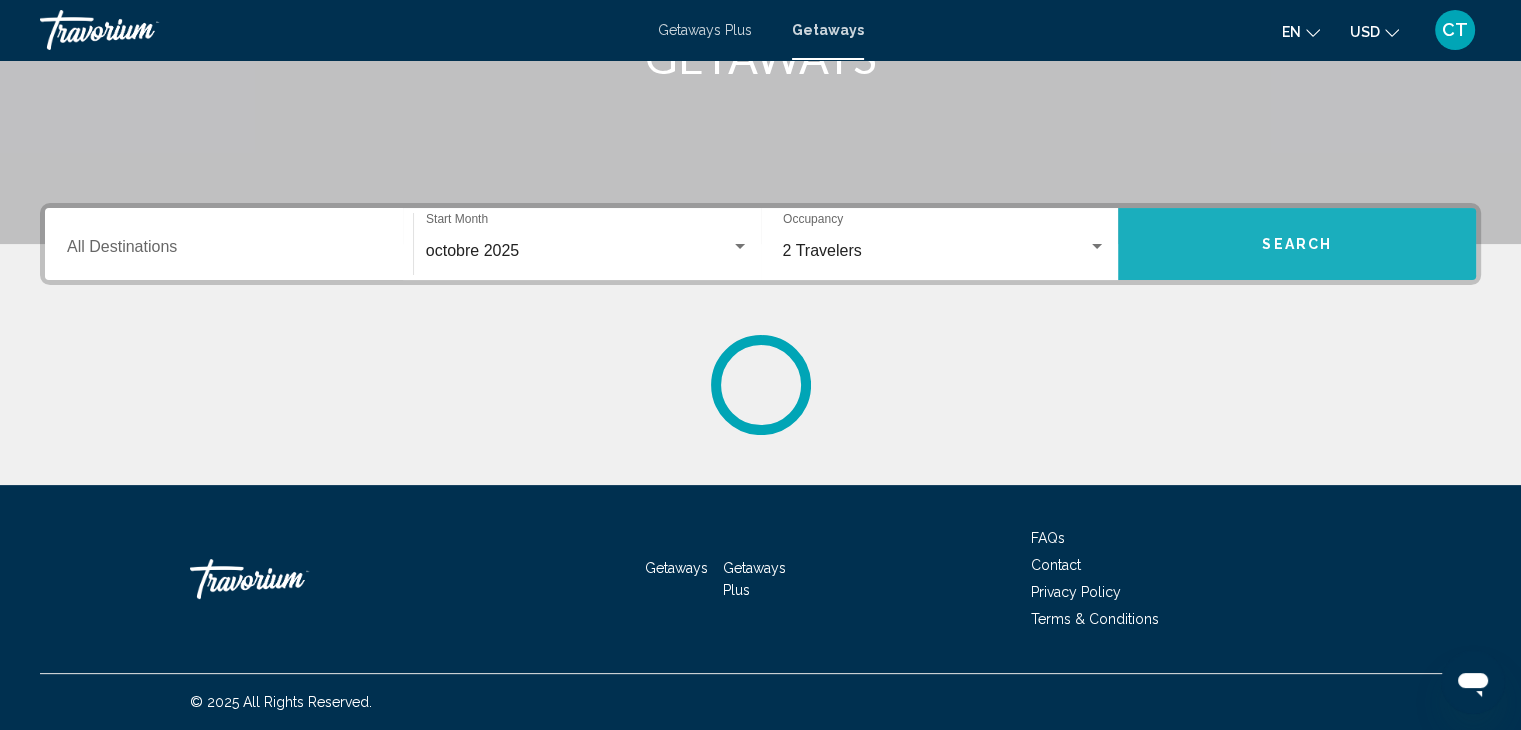 click on "Search" at bounding box center (1297, 244) 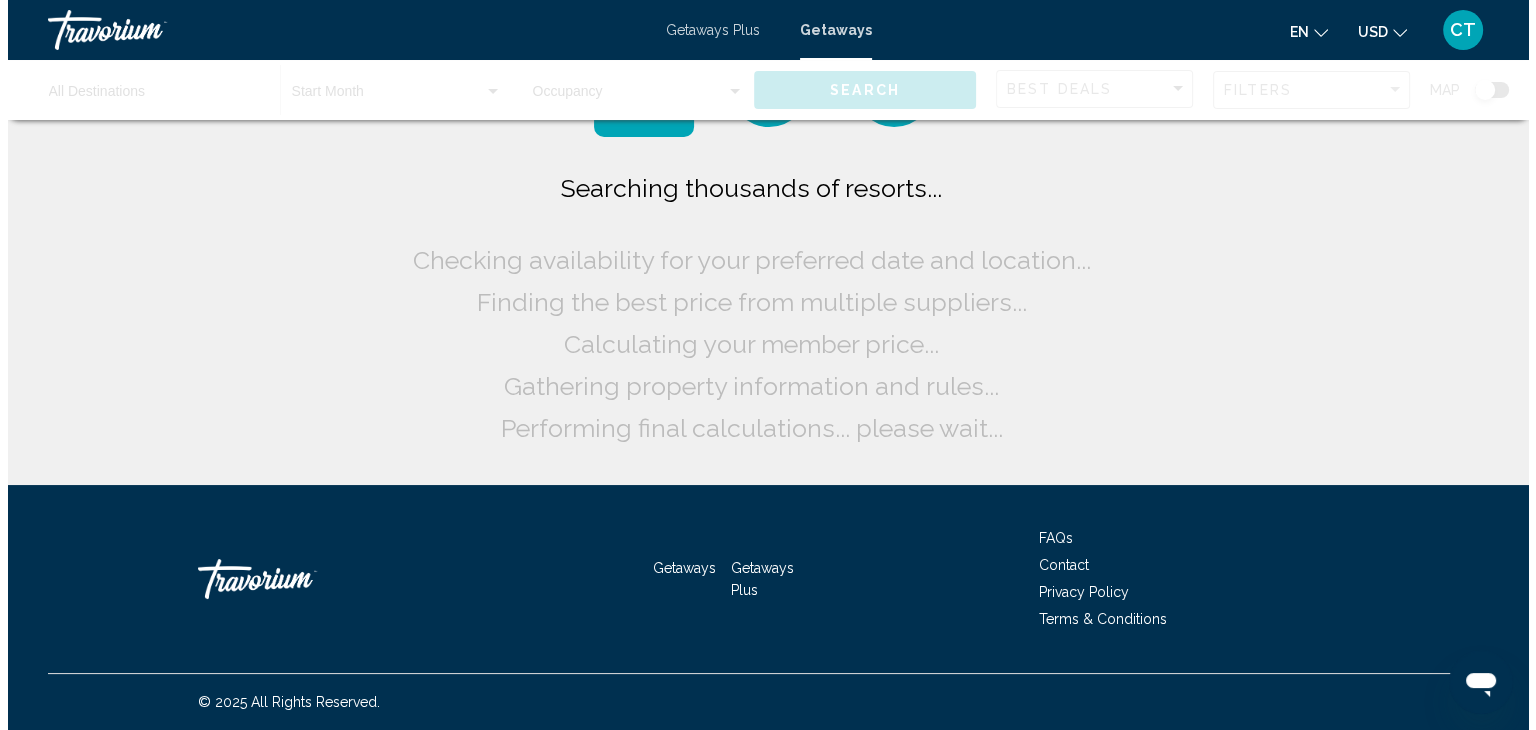 scroll, scrollTop: 0, scrollLeft: 0, axis: both 